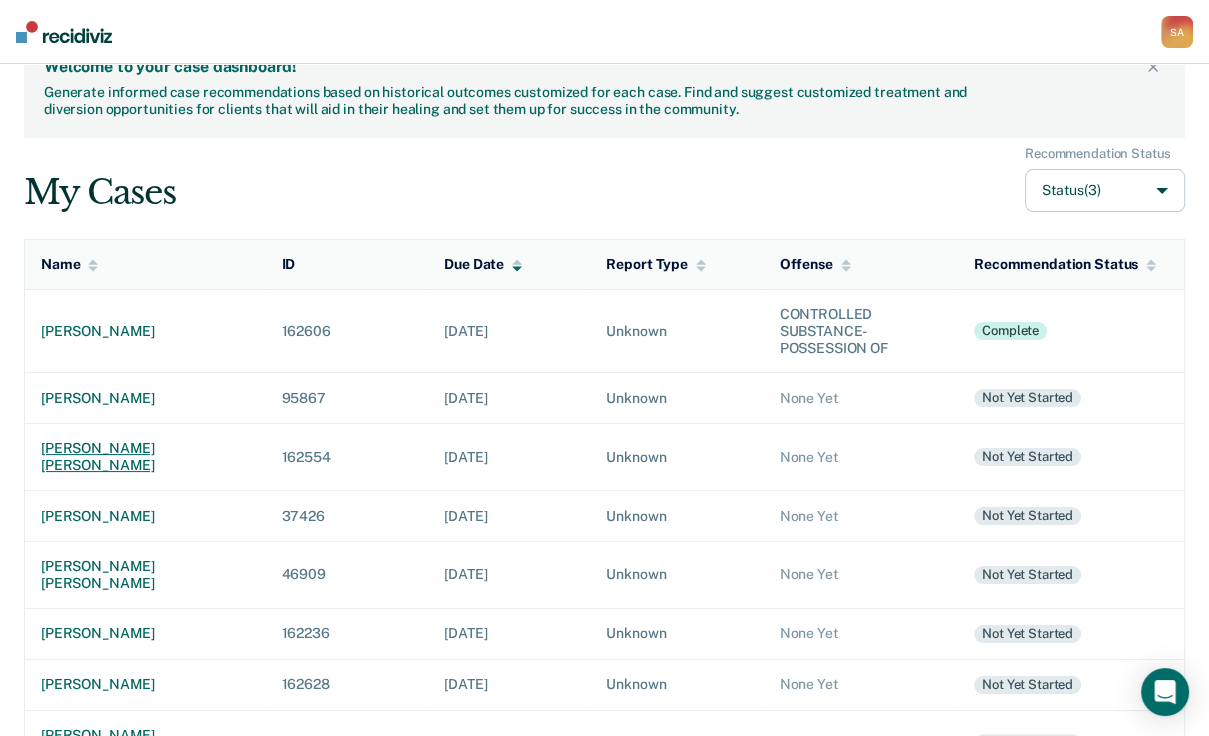 scroll, scrollTop: 80, scrollLeft: 0, axis: vertical 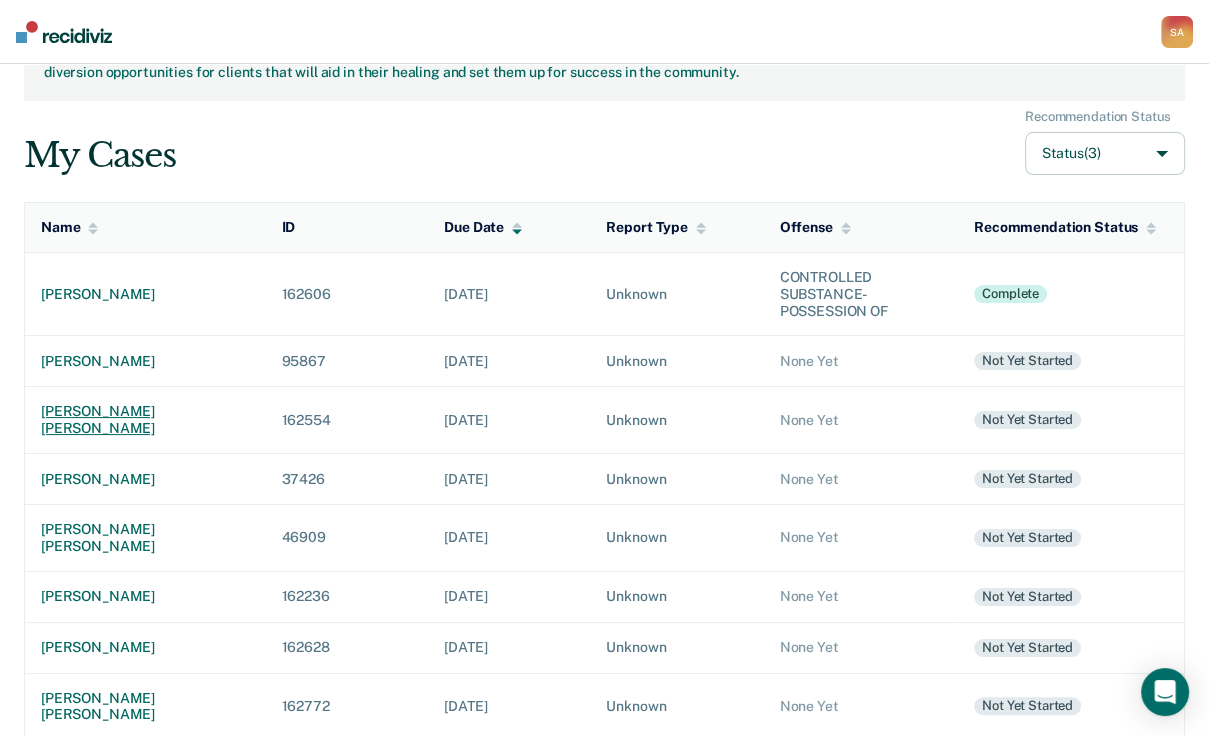 click on "[PERSON_NAME] [PERSON_NAME]" at bounding box center [145, 420] 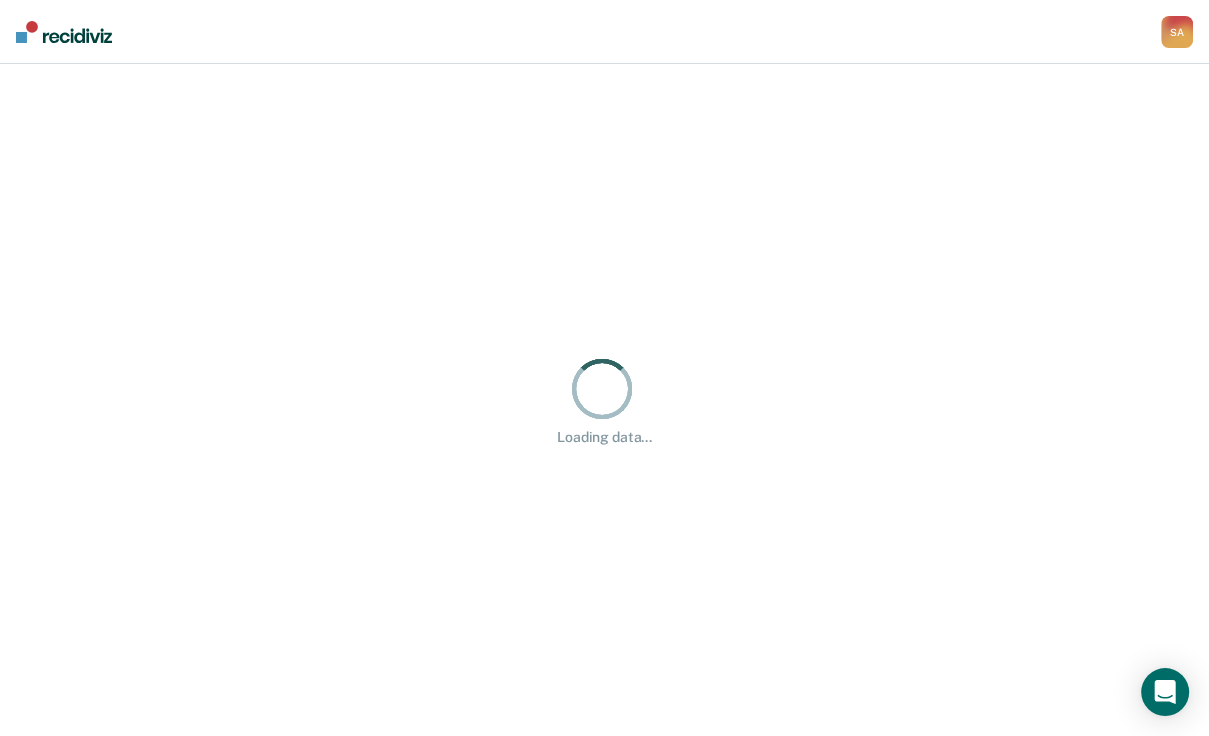 scroll, scrollTop: 0, scrollLeft: 0, axis: both 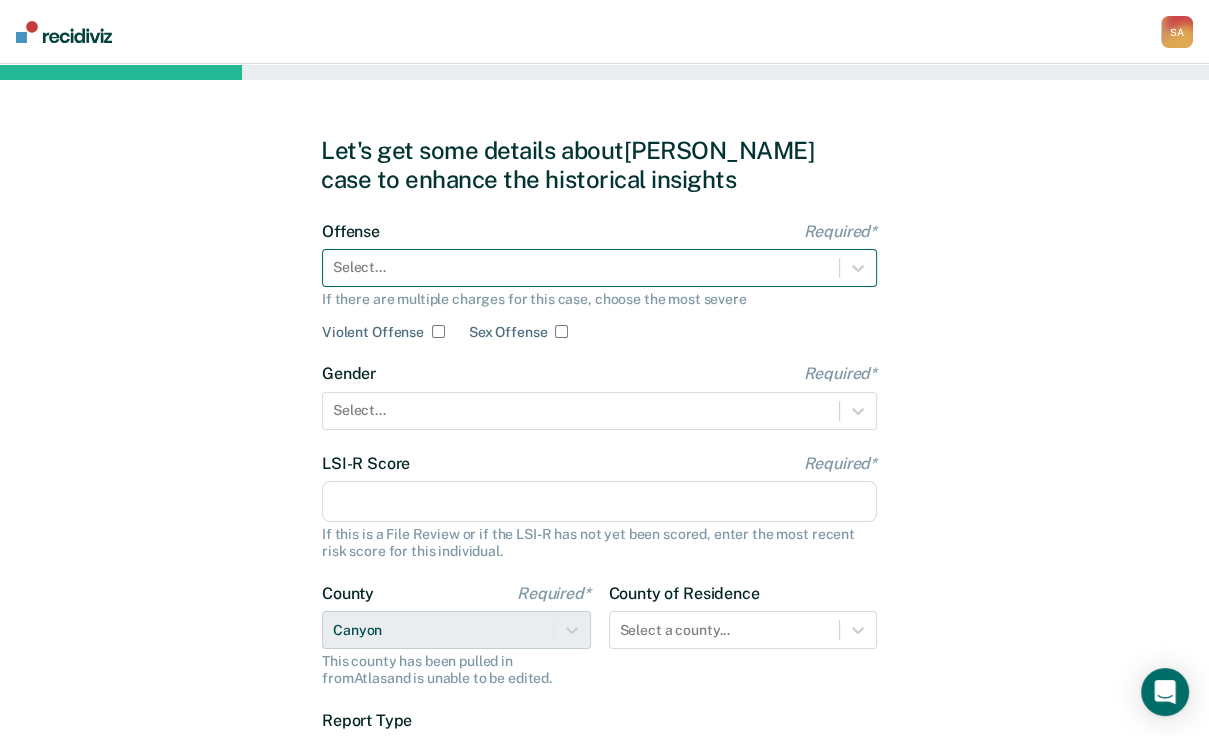 click at bounding box center [581, 267] 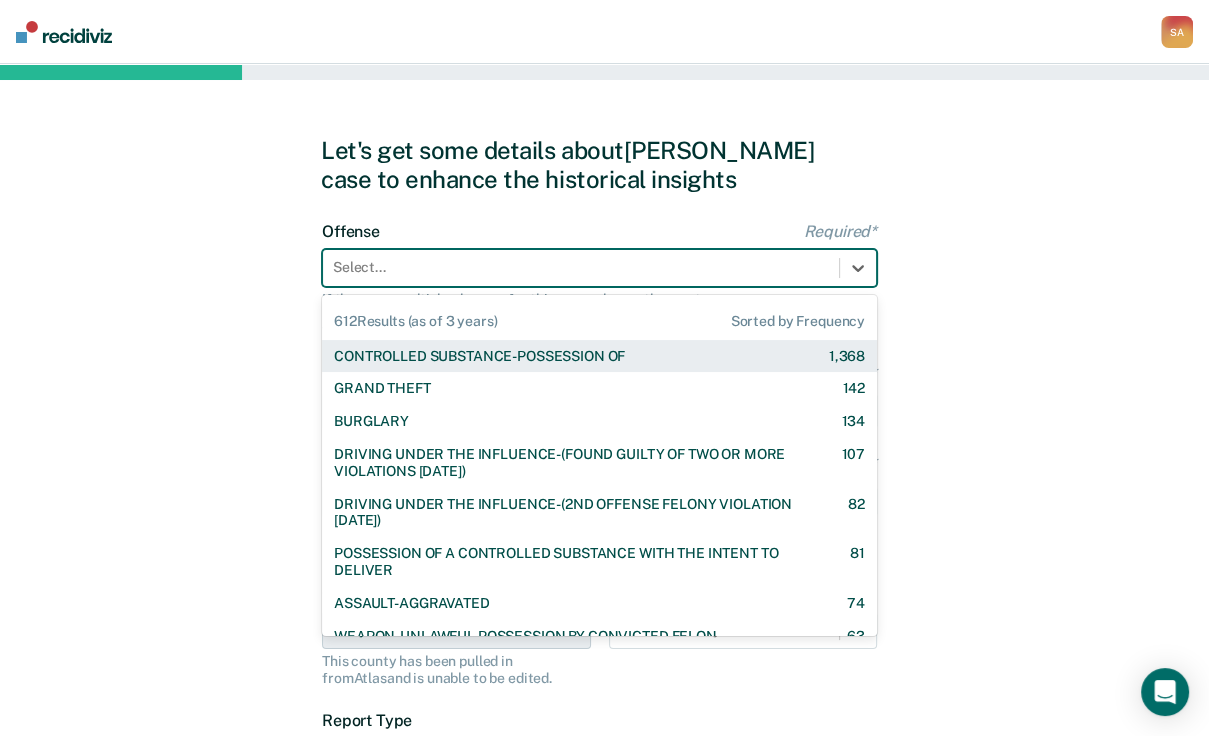 click on "CONTROLLED SUBSTANCE-POSSESSION OF" at bounding box center [479, 356] 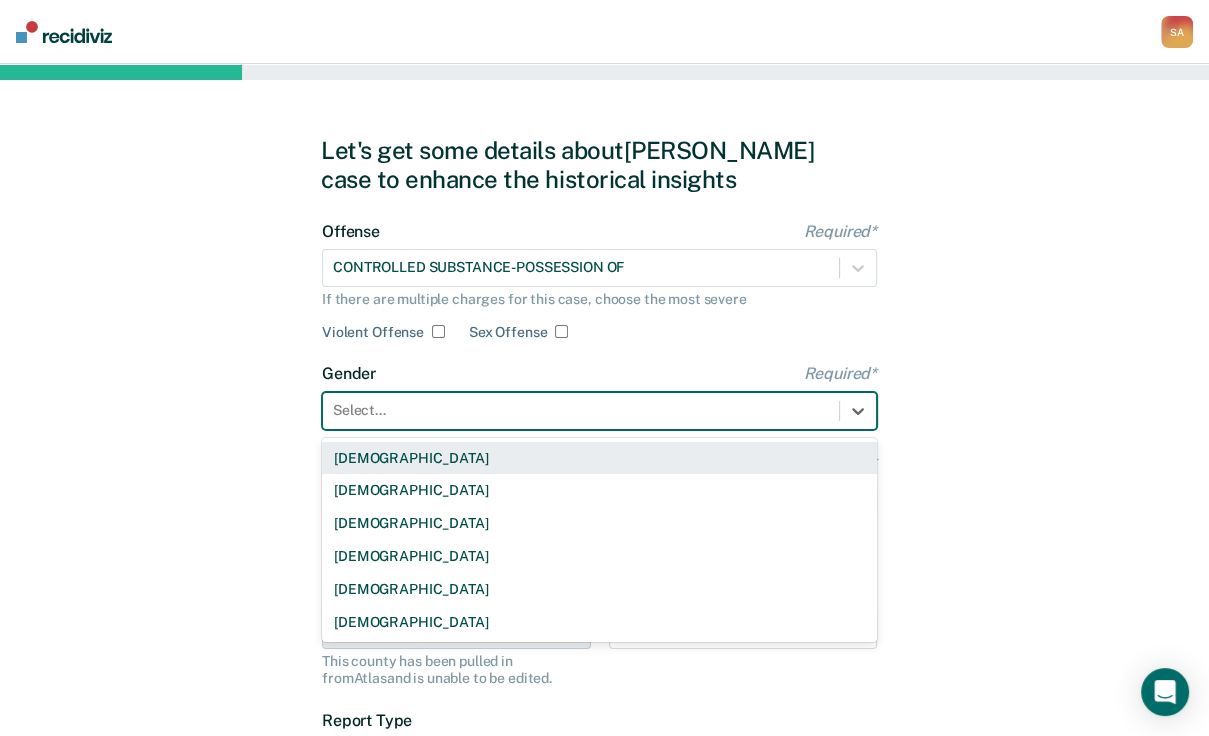 click at bounding box center [581, 410] 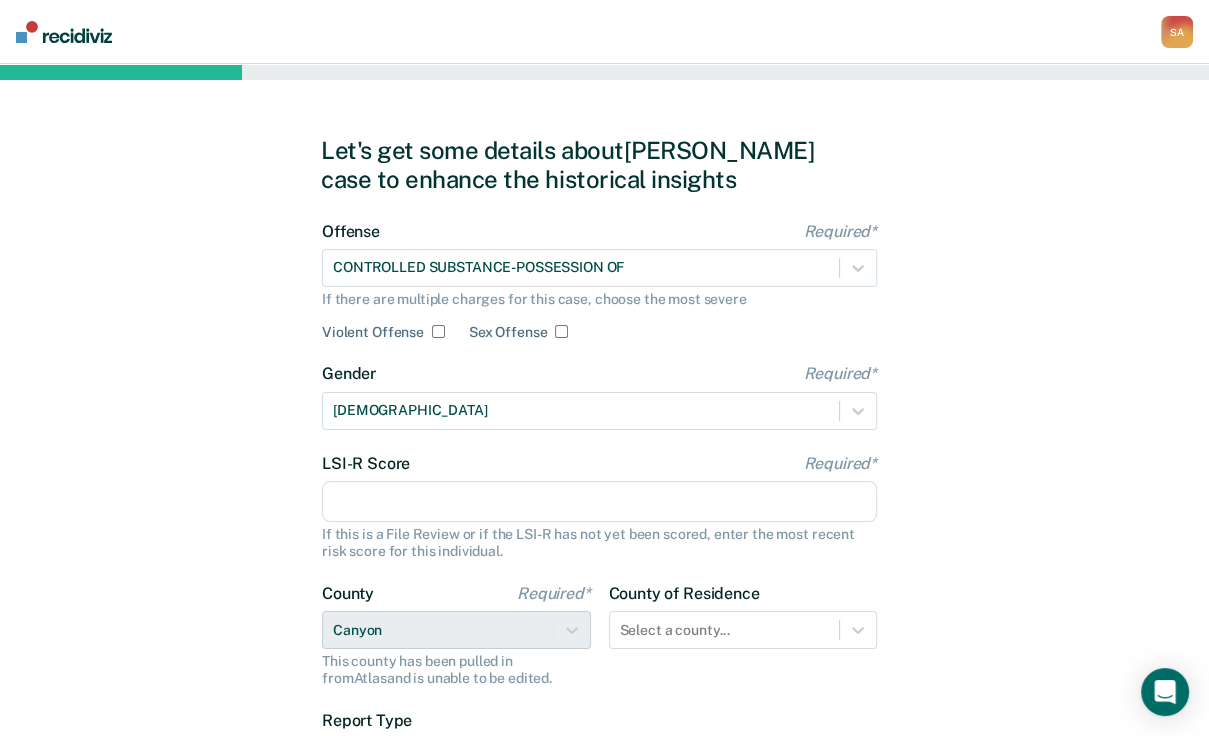 click on "LSI-R Score  Required*" at bounding box center [599, 502] 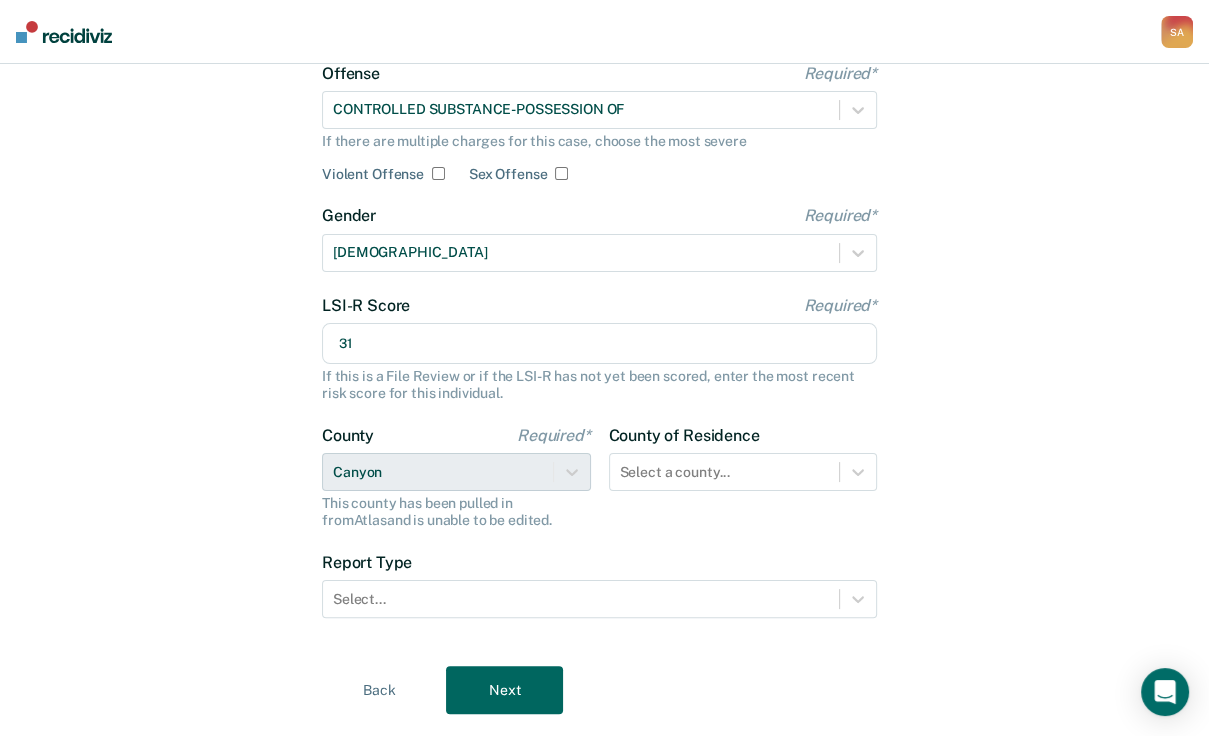 scroll, scrollTop: 308, scrollLeft: 0, axis: vertical 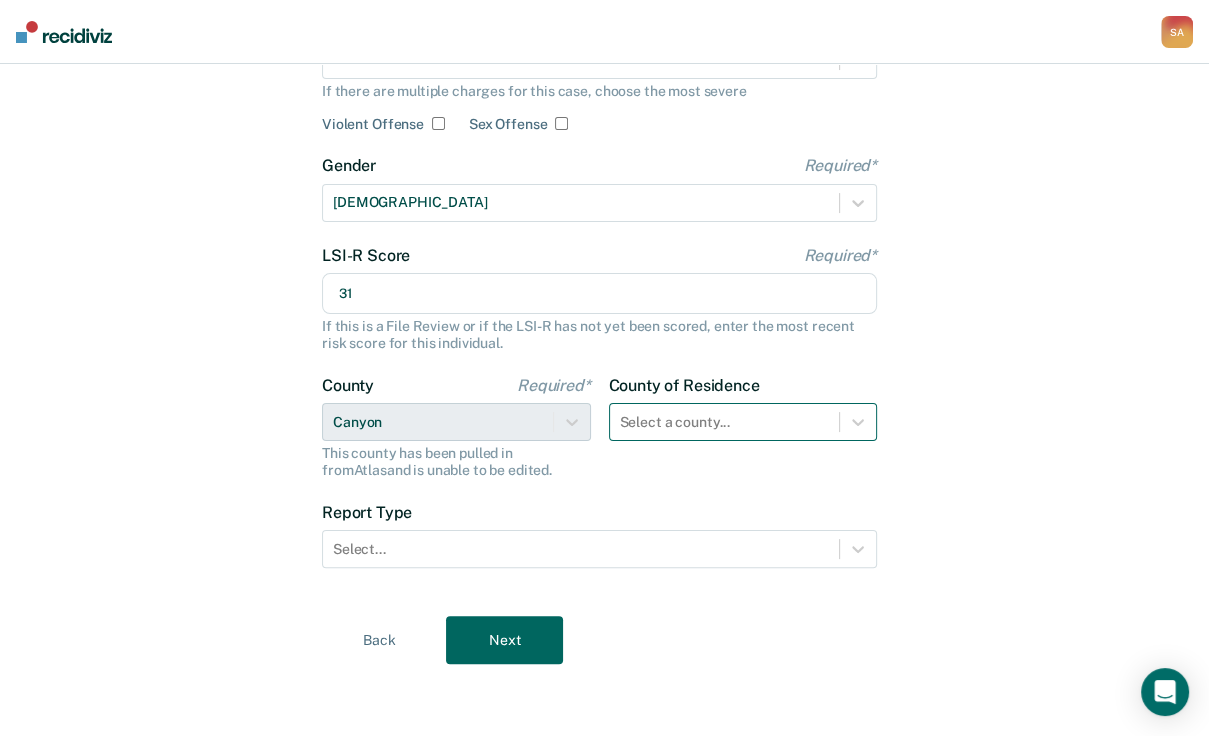 type on "31" 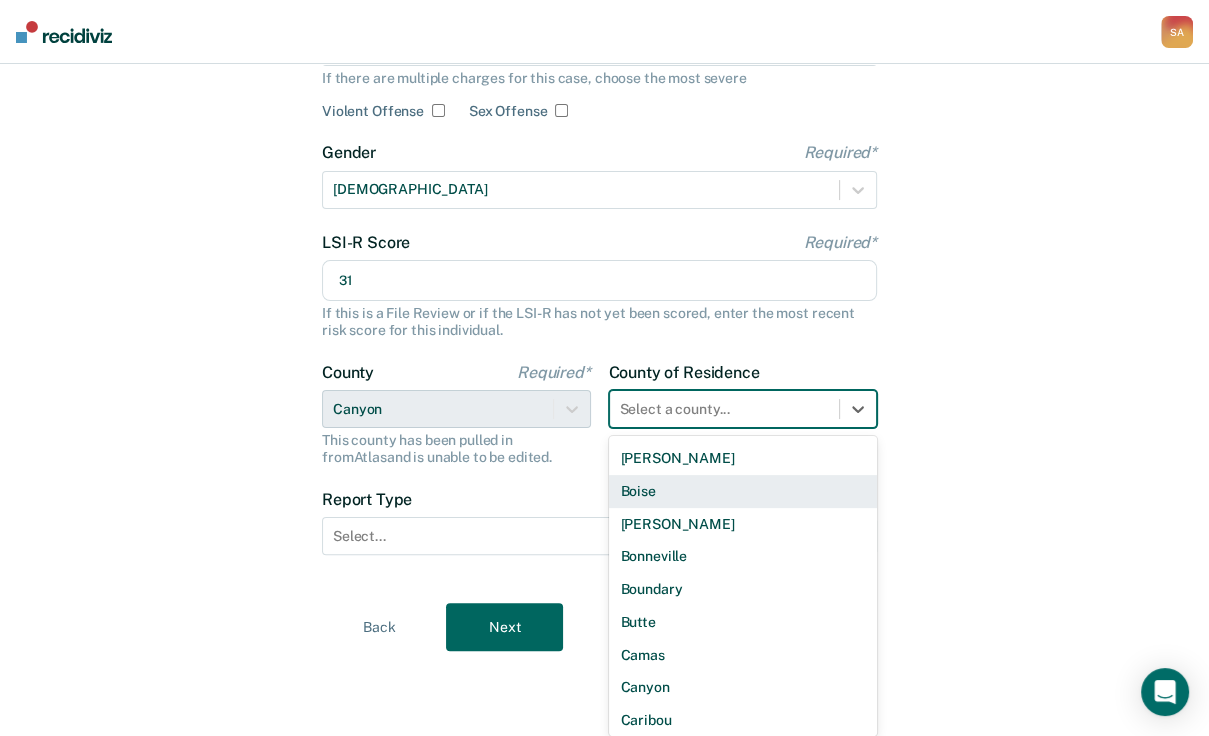 scroll, scrollTop: 240, scrollLeft: 0, axis: vertical 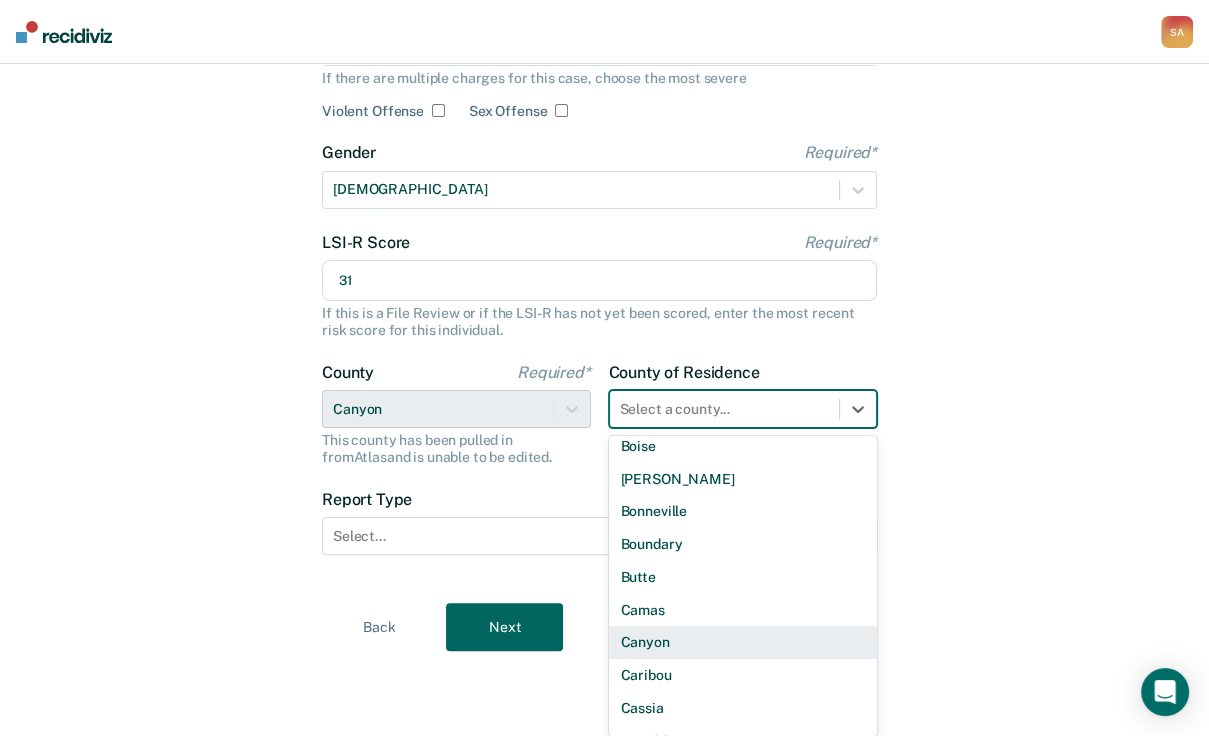 click on "Canyon" at bounding box center [743, 642] 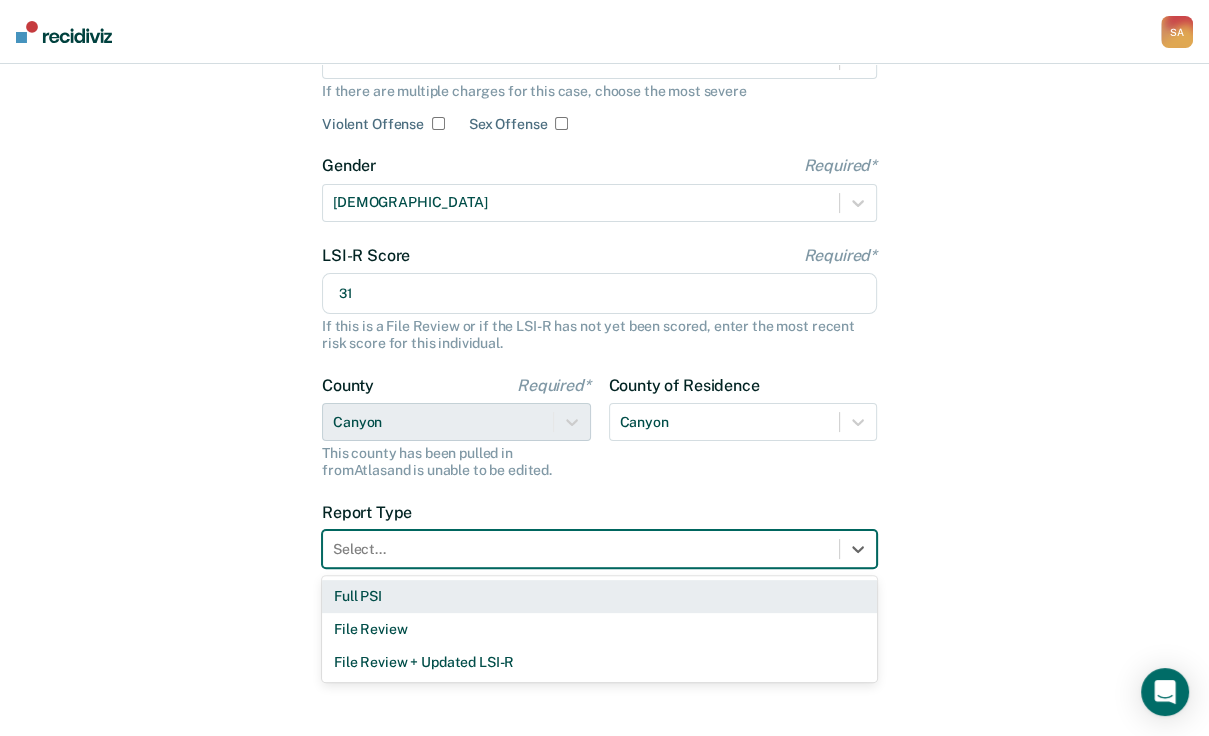 click at bounding box center [581, 549] 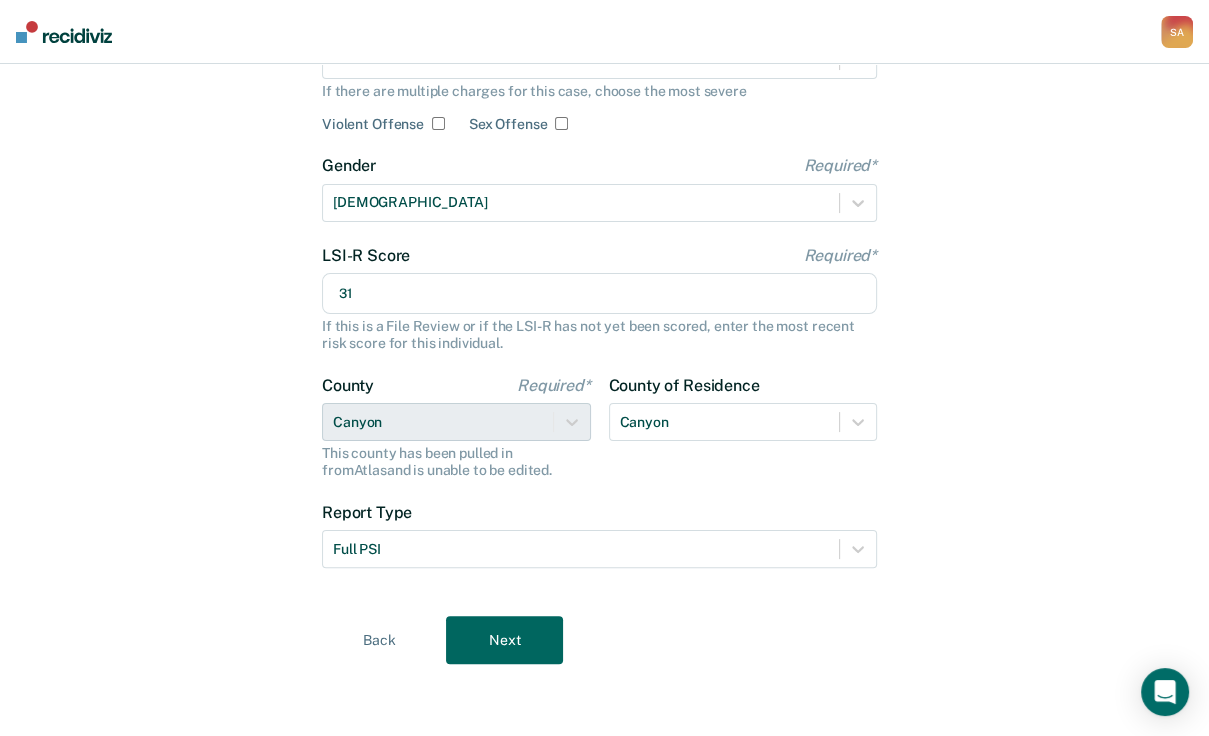 click on "Next" at bounding box center [504, 640] 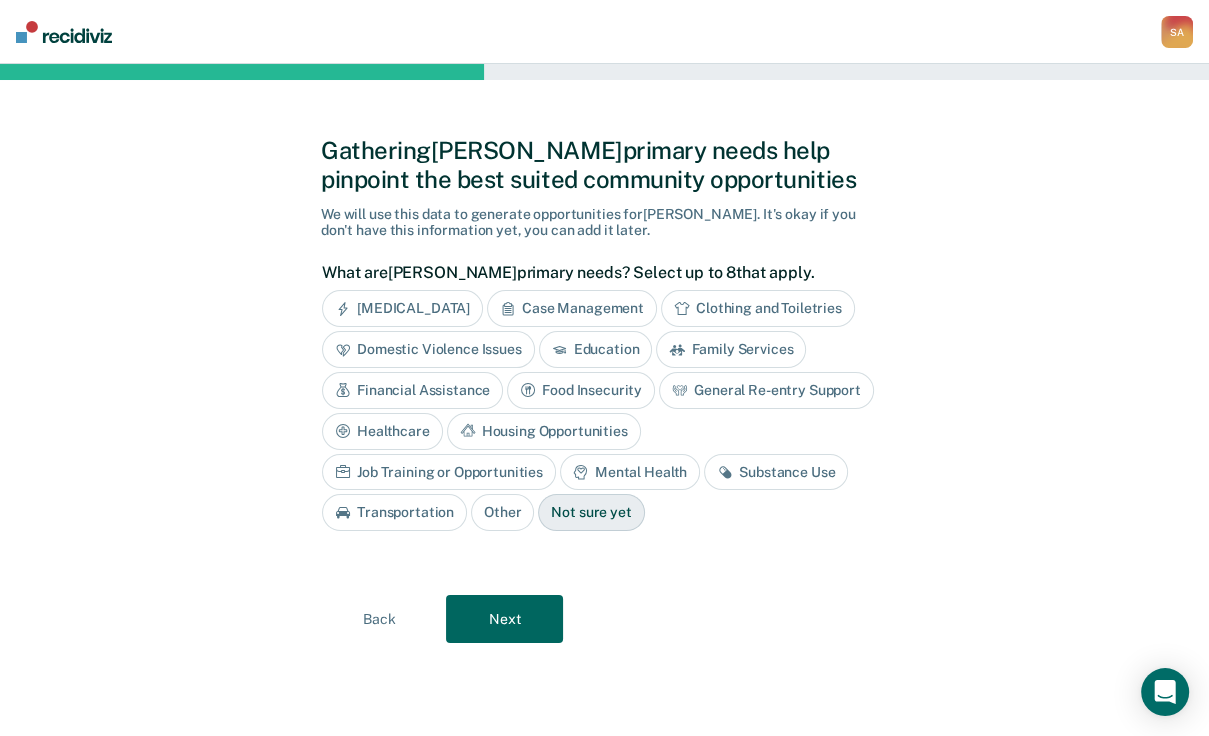 click on "Substance Use" at bounding box center (776, 472) 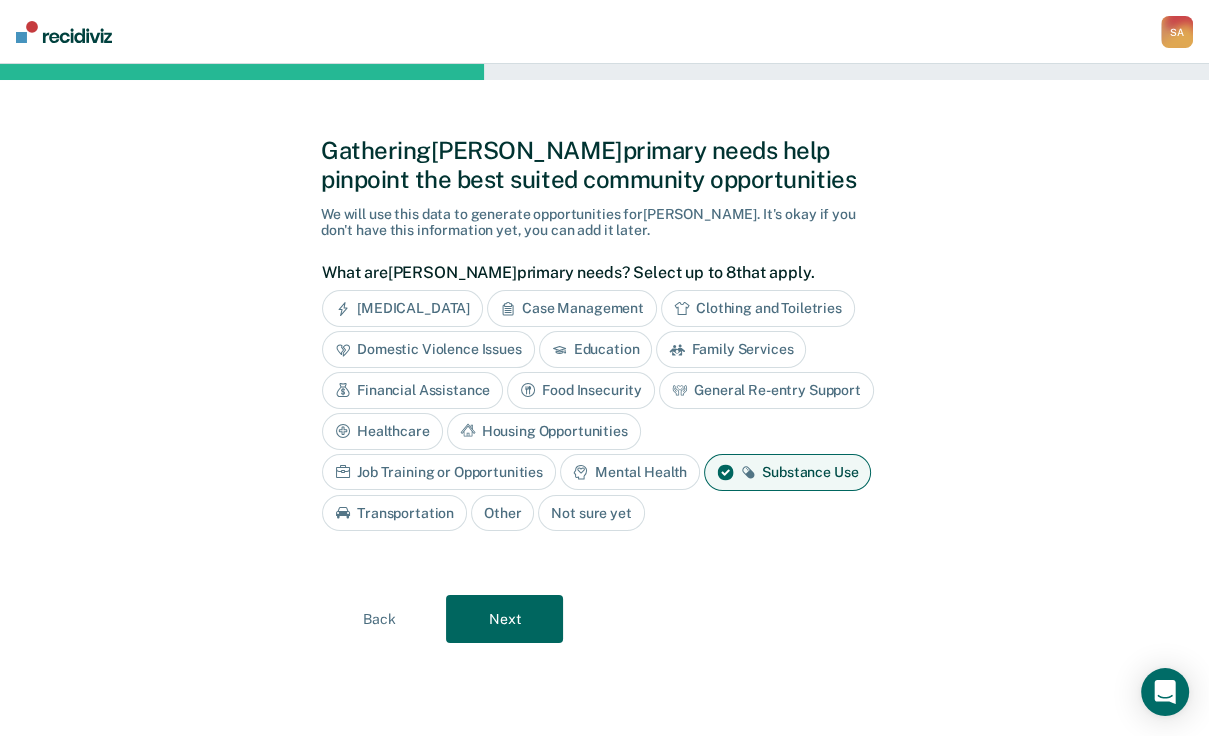 scroll, scrollTop: 171, scrollLeft: 0, axis: vertical 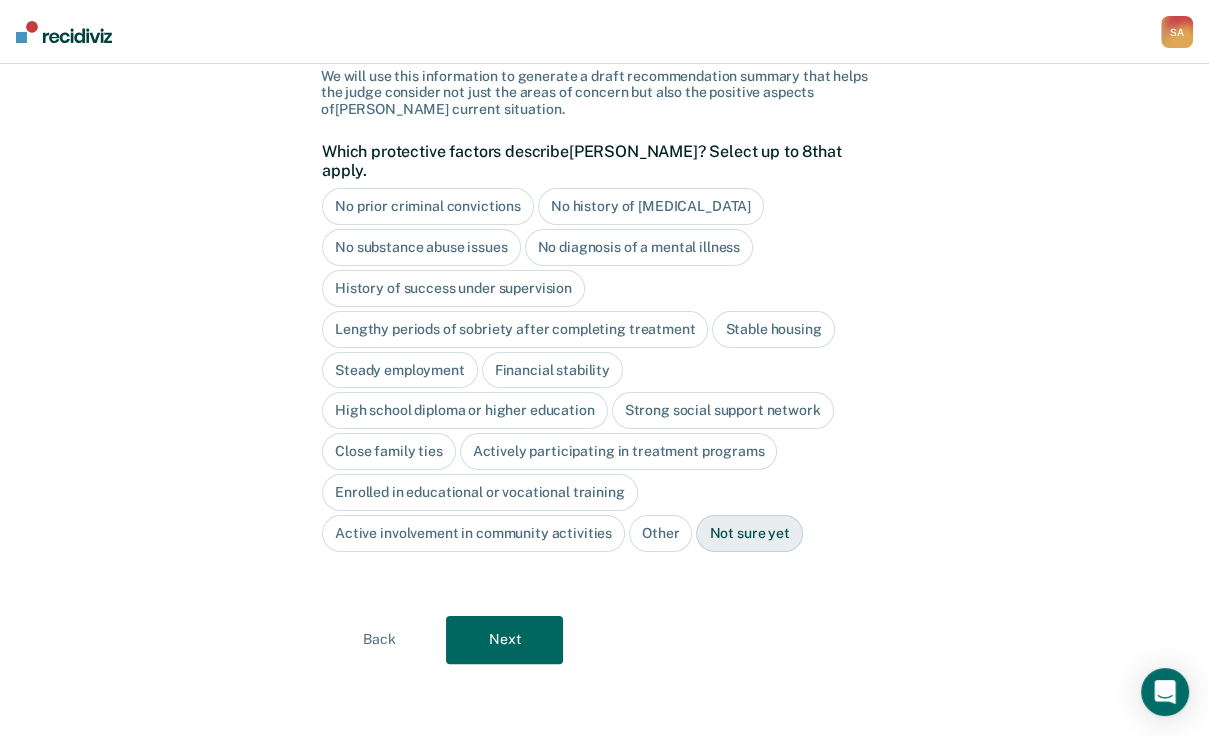 click on "Back" at bounding box center (379, 640) 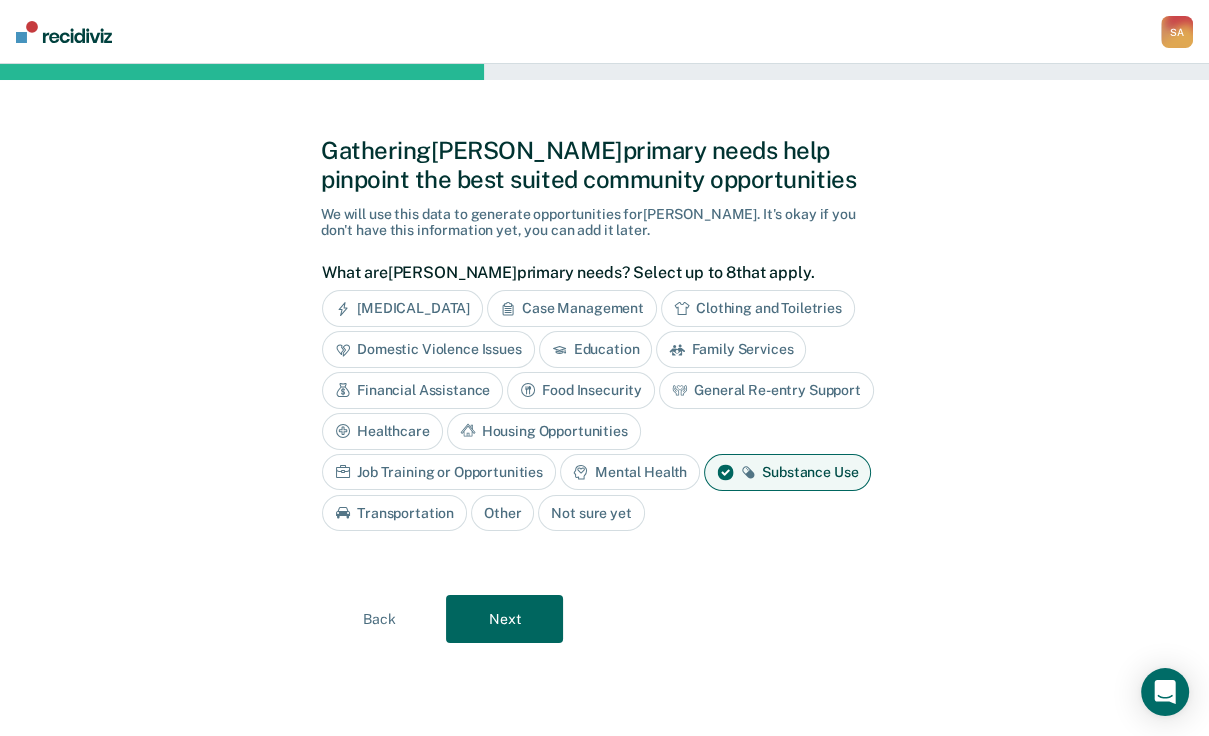 click on "[MEDICAL_DATA]" at bounding box center (402, 308) 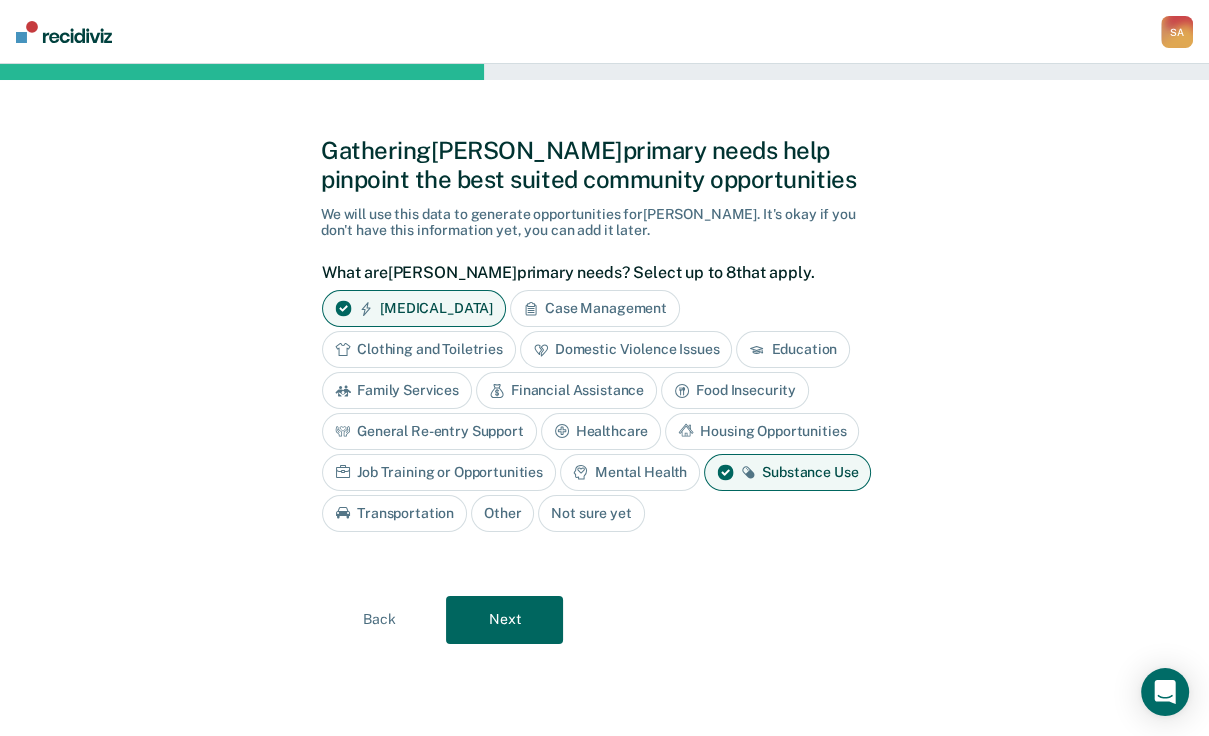 click on "Next" at bounding box center [504, 620] 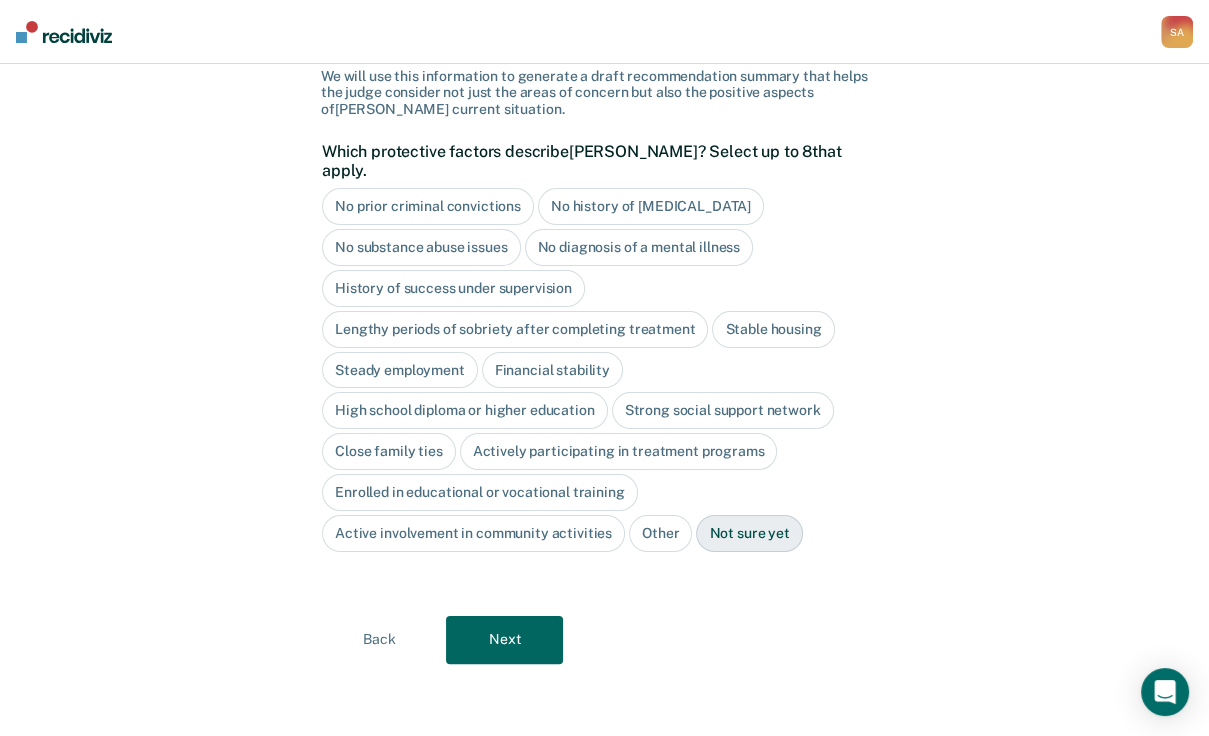 scroll, scrollTop: 233, scrollLeft: 0, axis: vertical 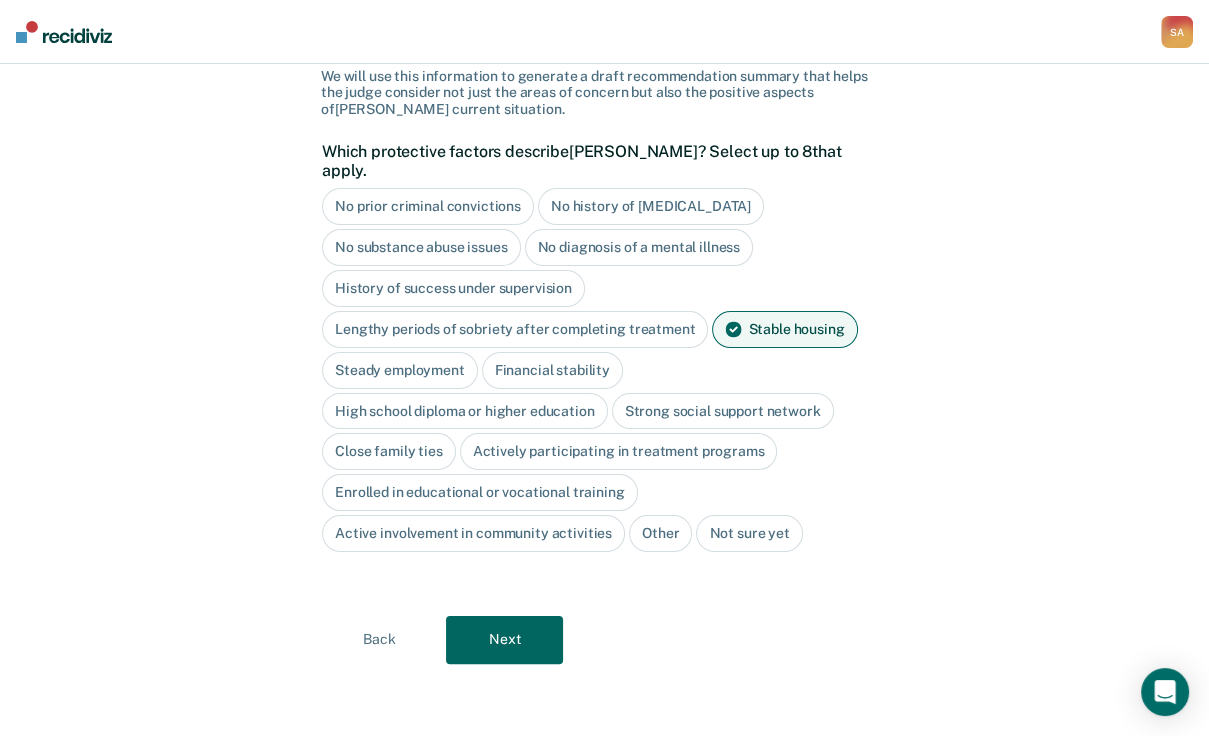 click on "High school diploma or higher education" at bounding box center (465, 411) 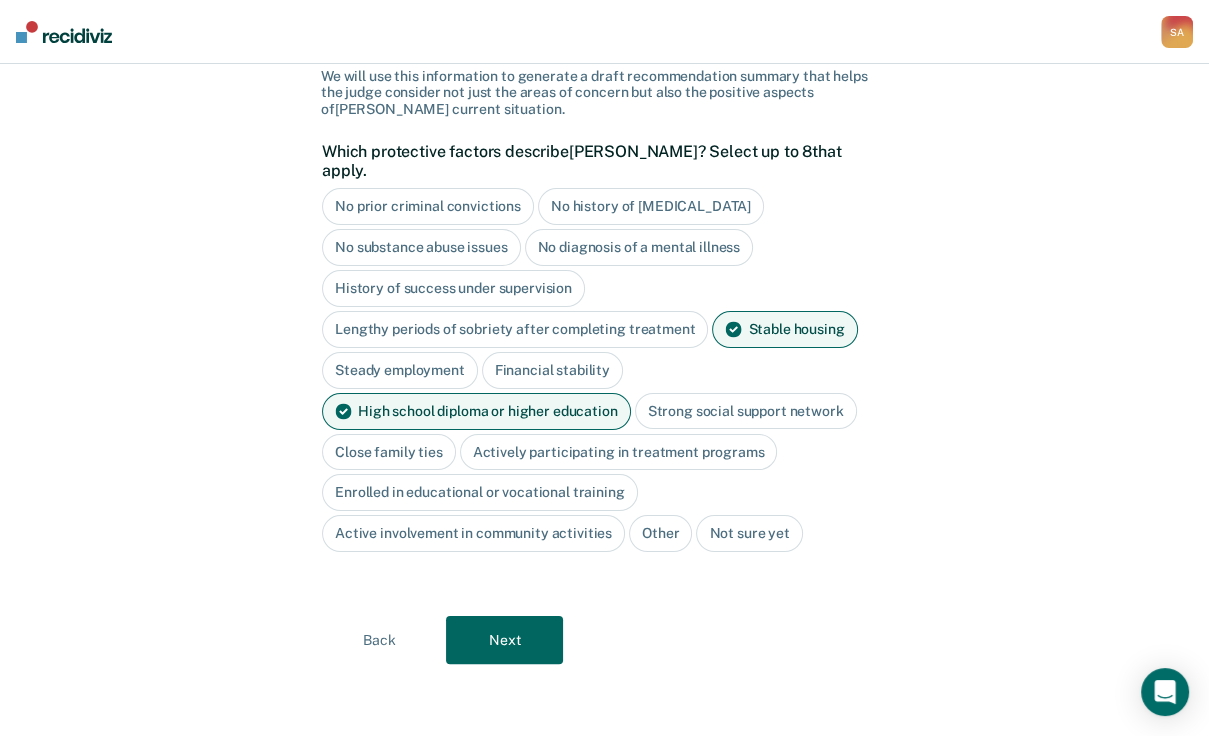 click on "No diagnosis of a mental illness" at bounding box center [639, 247] 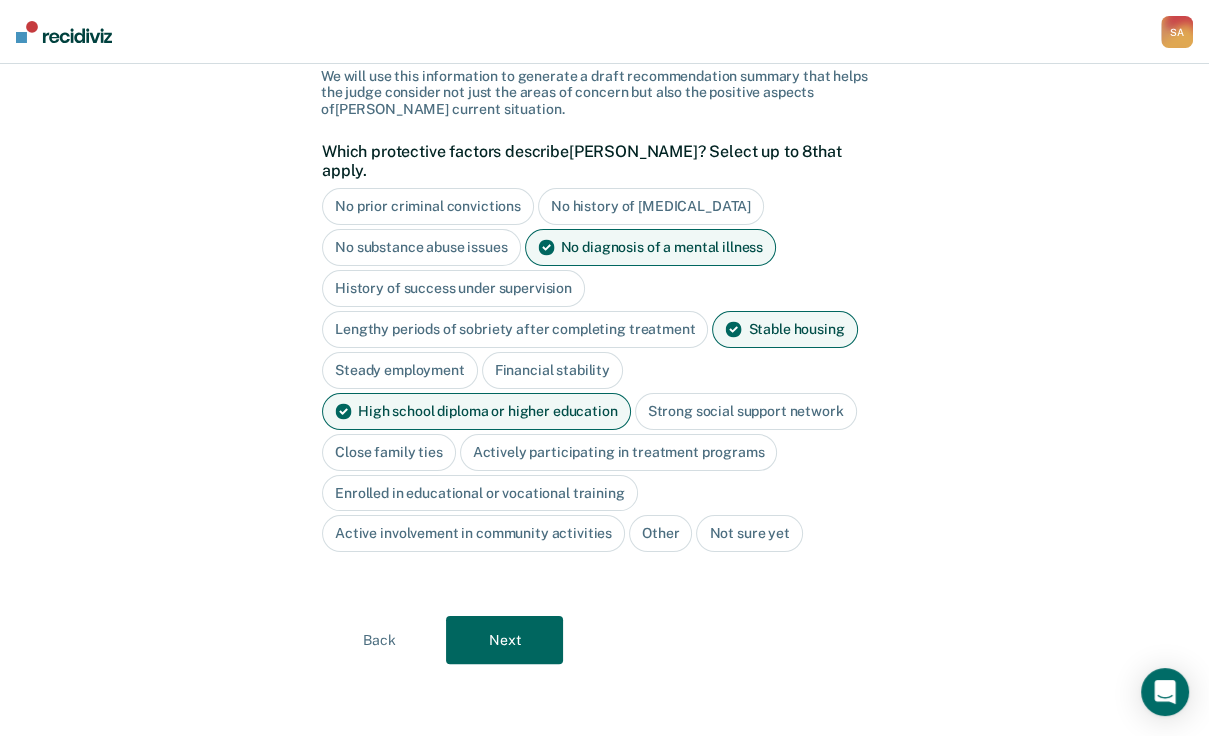 click on "Next" at bounding box center [504, 640] 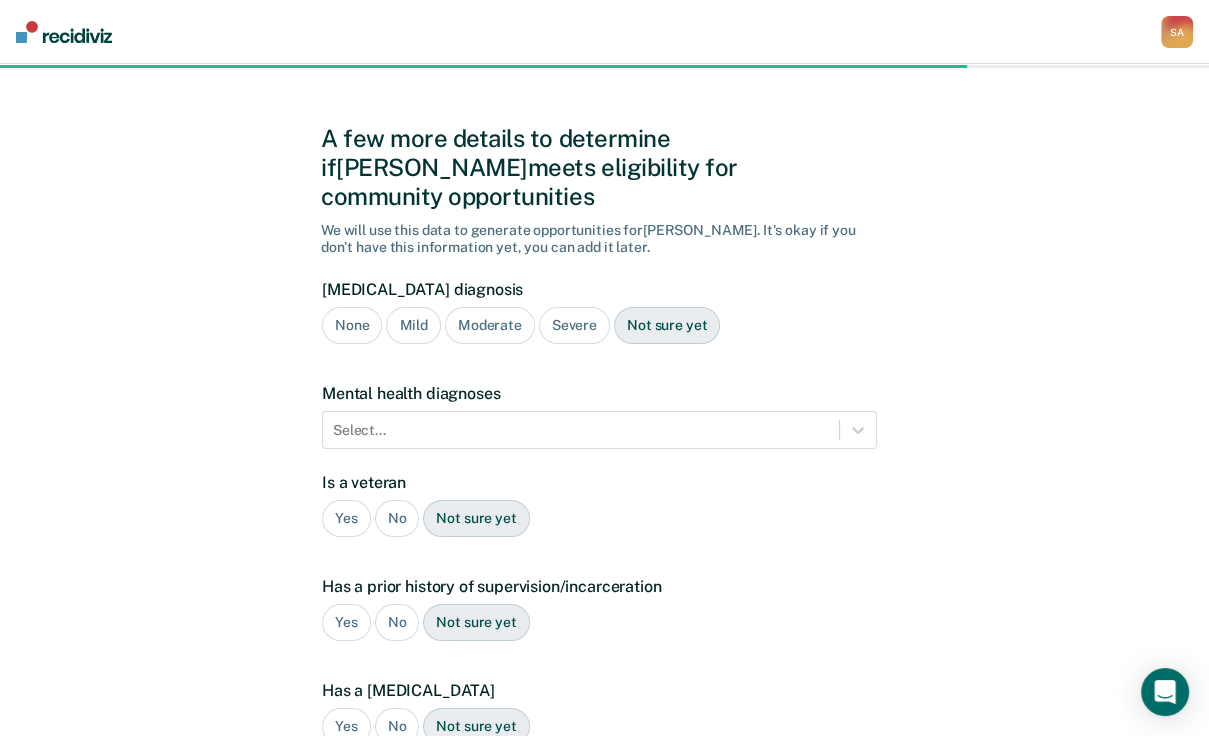 scroll, scrollTop: 0, scrollLeft: 0, axis: both 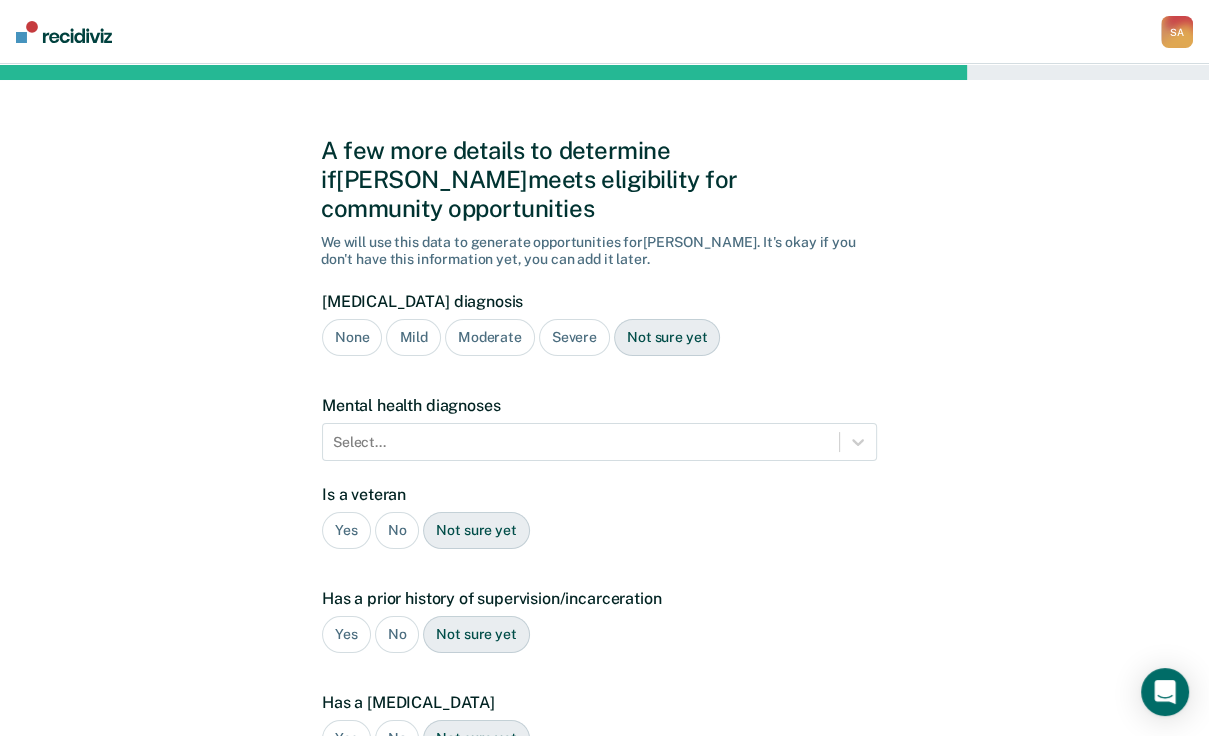 click on "Severe" at bounding box center (574, 337) 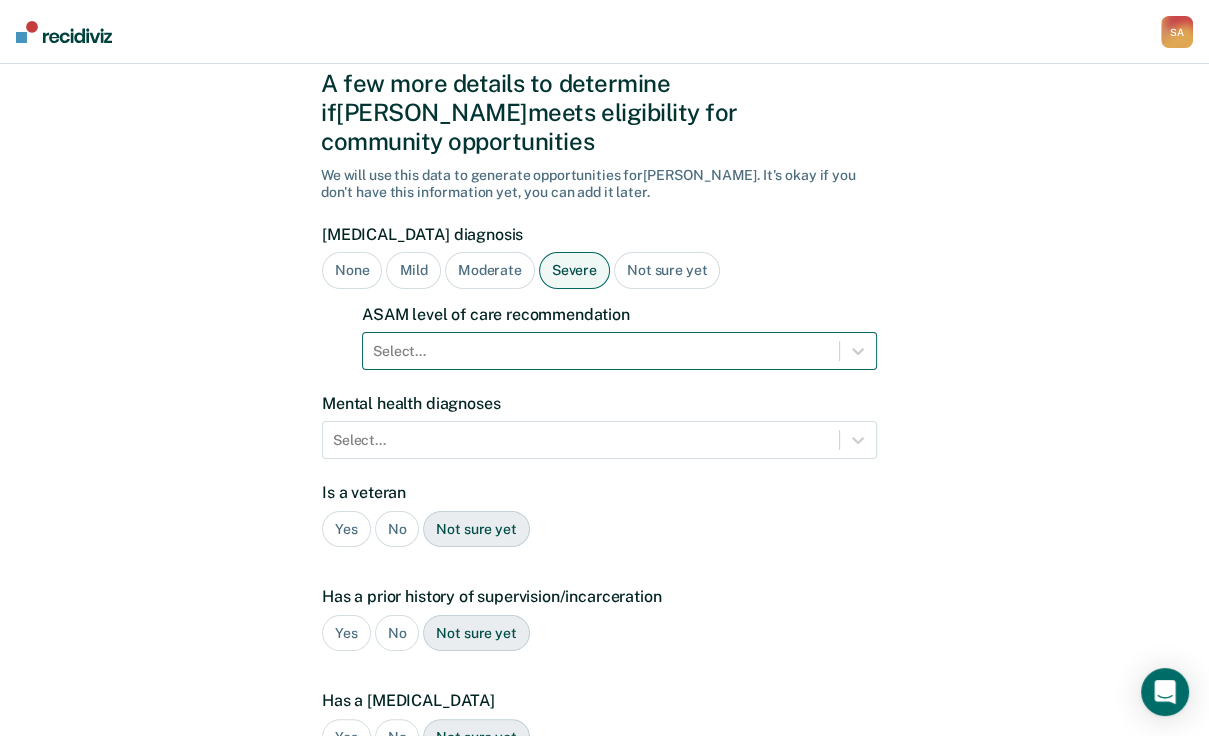 click on "Select..." at bounding box center [619, 351] 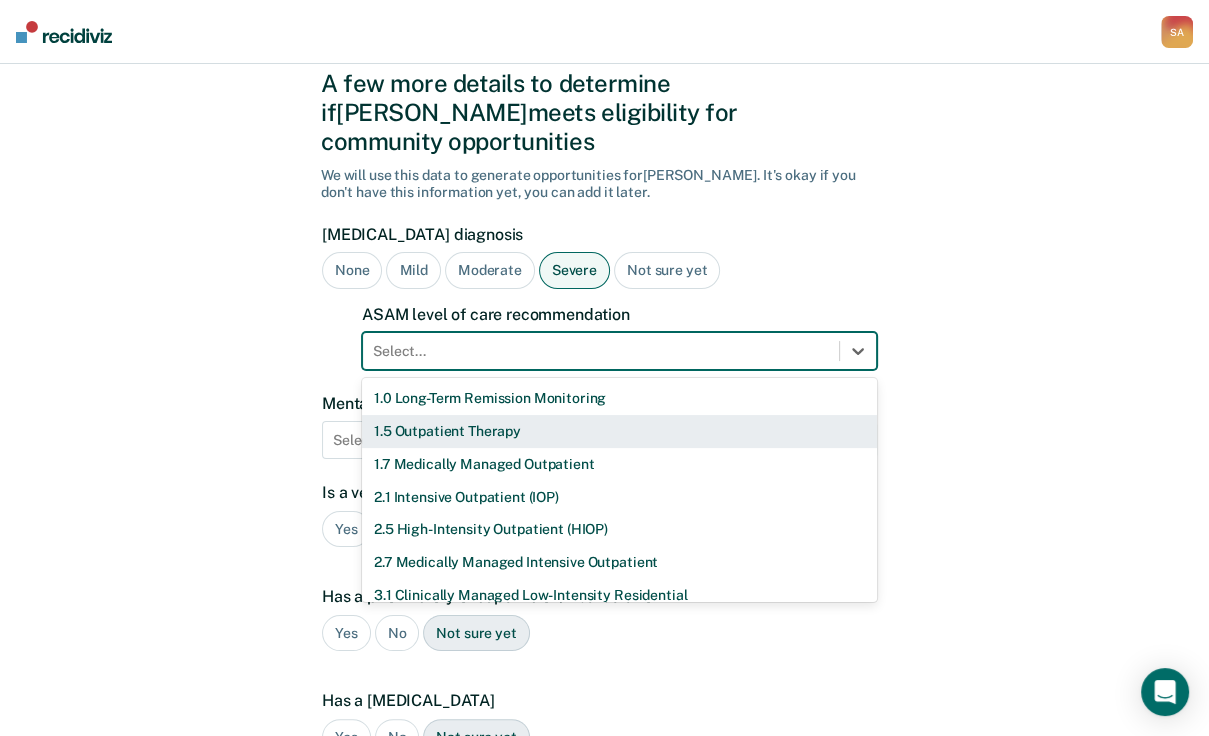 scroll, scrollTop: 76, scrollLeft: 0, axis: vertical 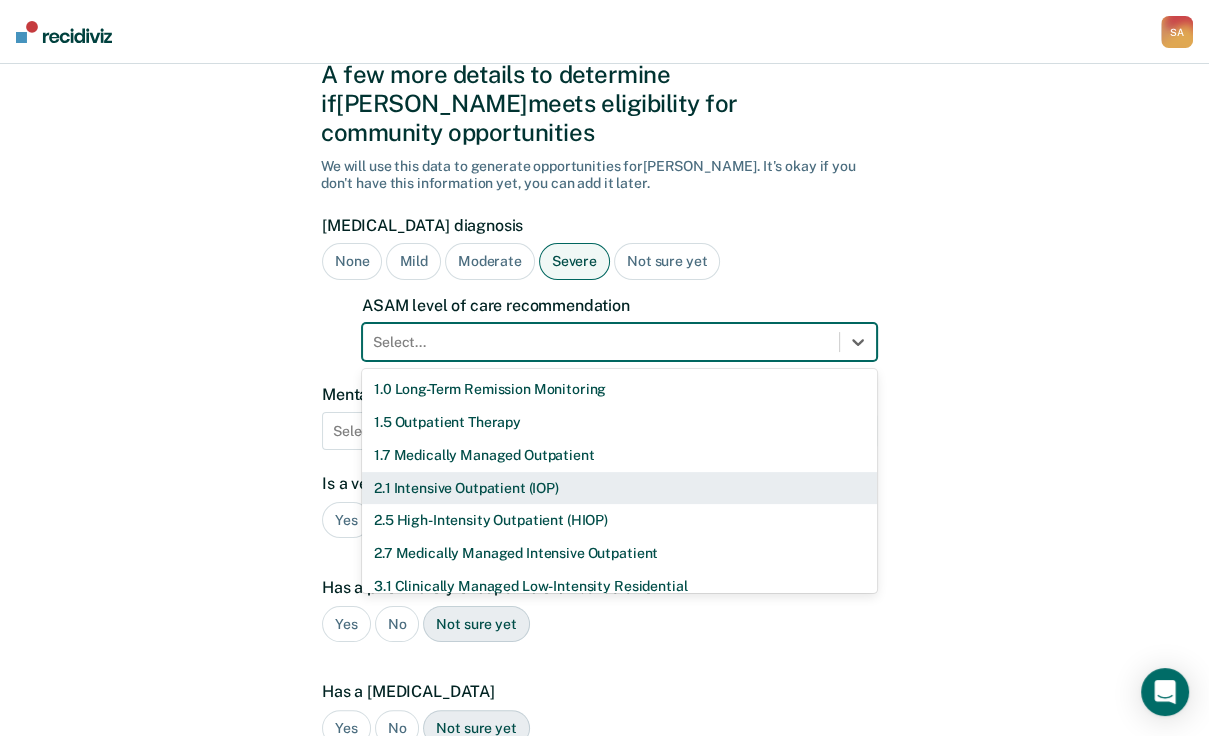 click on "2.1 Intensive Outpatient (IOP)" at bounding box center [619, 488] 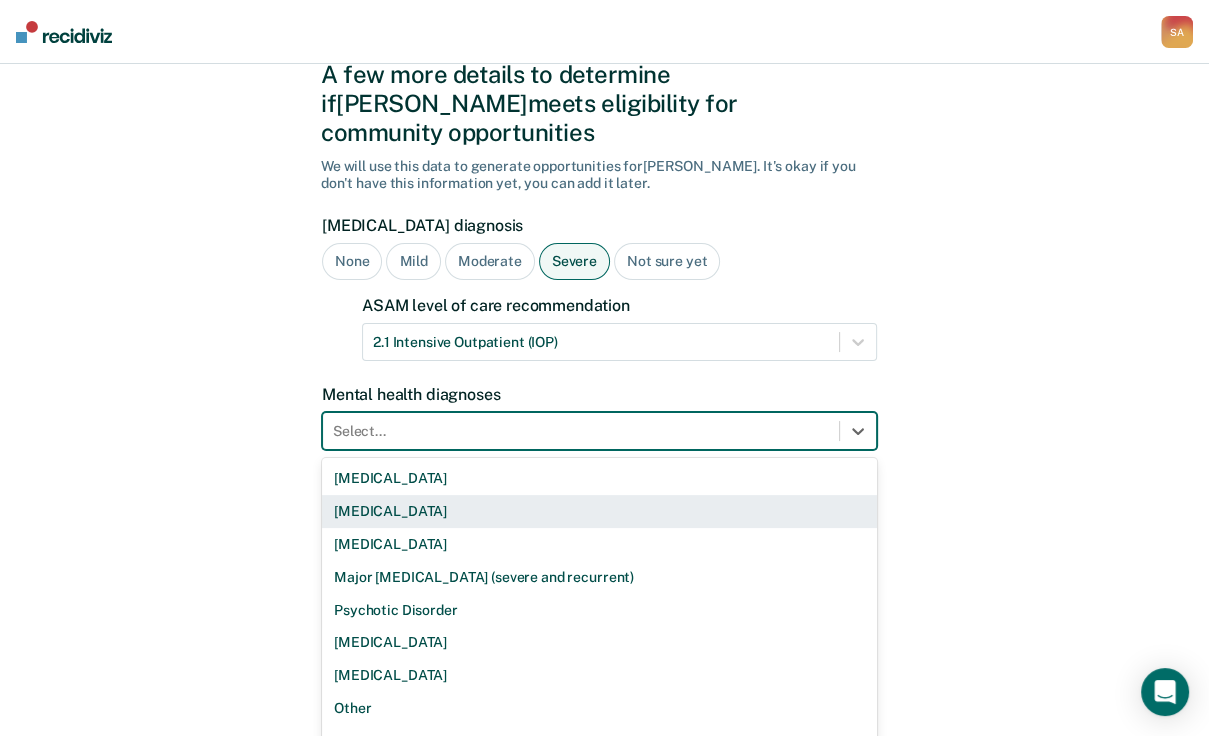 click on "9 results available. Use Up and Down to choose options, press Enter to select the currently focused option, press Escape to exit the menu, press Tab to select the option and exit the menu. Select... [MEDICAL_DATA] [MEDICAL_DATA] [MEDICAL_DATA] Major [MEDICAL_DATA] (severe and recurrent) Psychotic Disorder [MEDICAL_DATA] [MEDICAL_DATA] Other None" at bounding box center [599, 431] 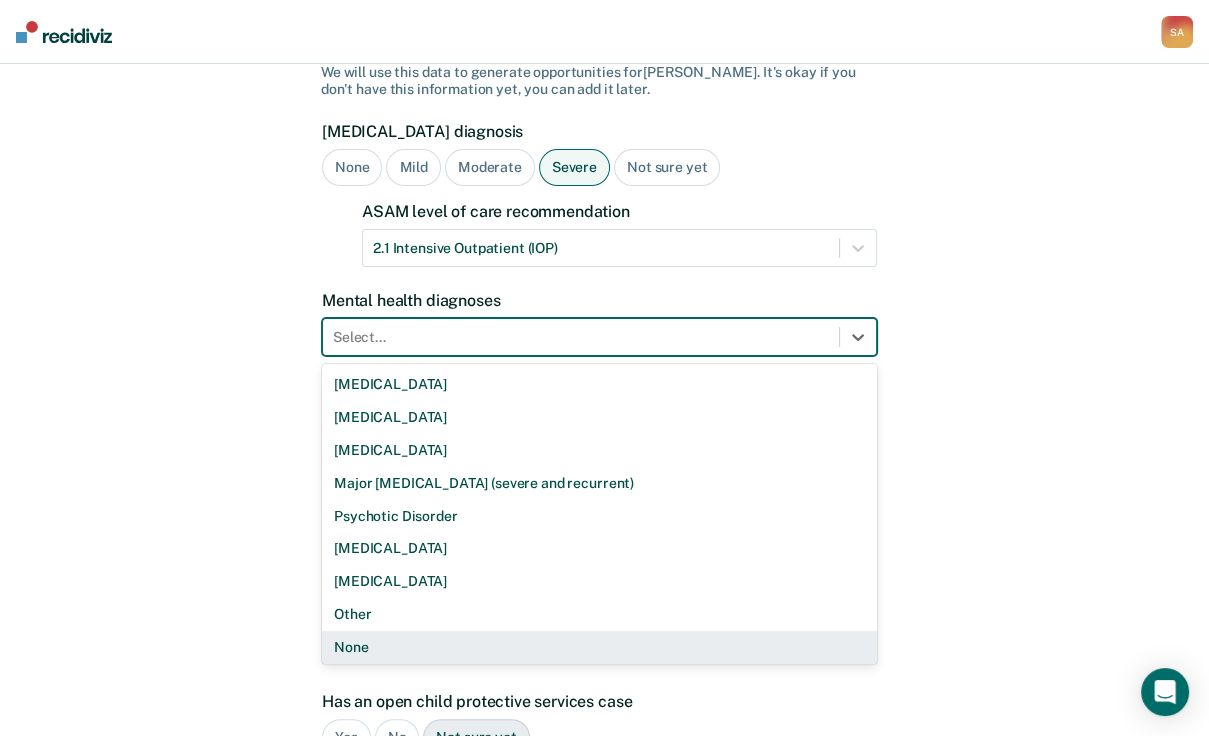 scroll, scrollTop: 40, scrollLeft: 0, axis: vertical 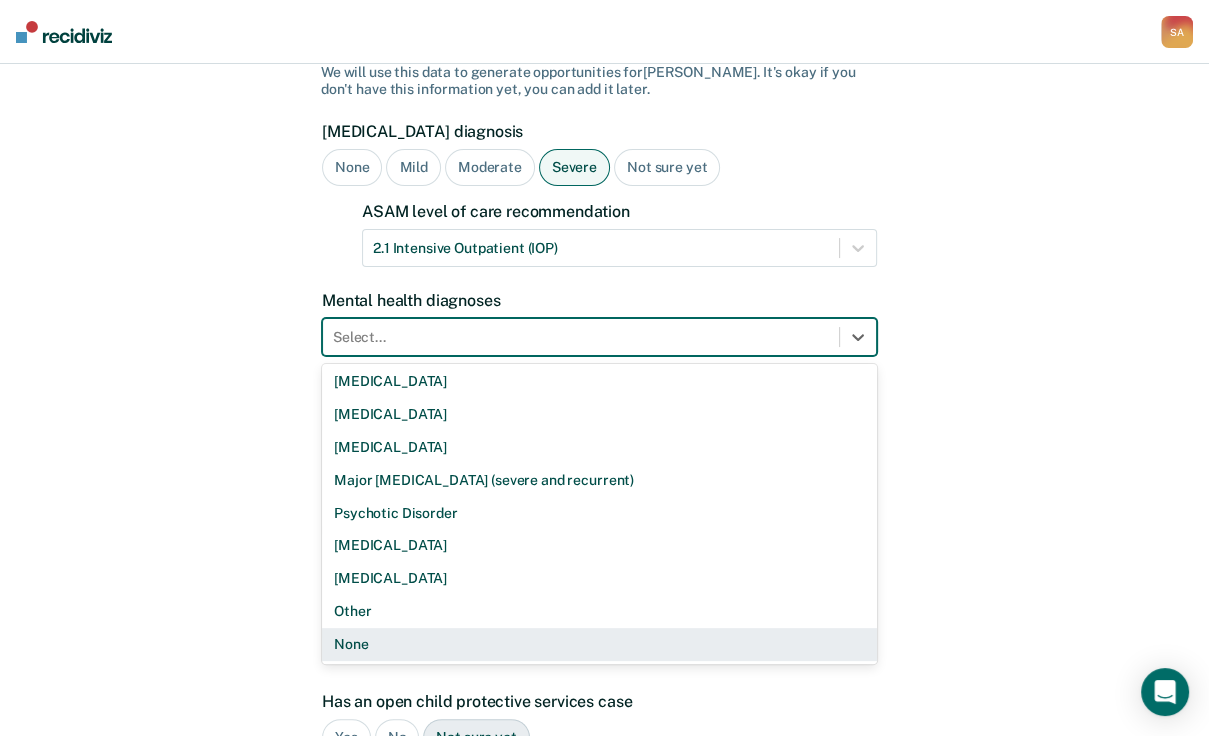 click on "None" at bounding box center (599, 644) 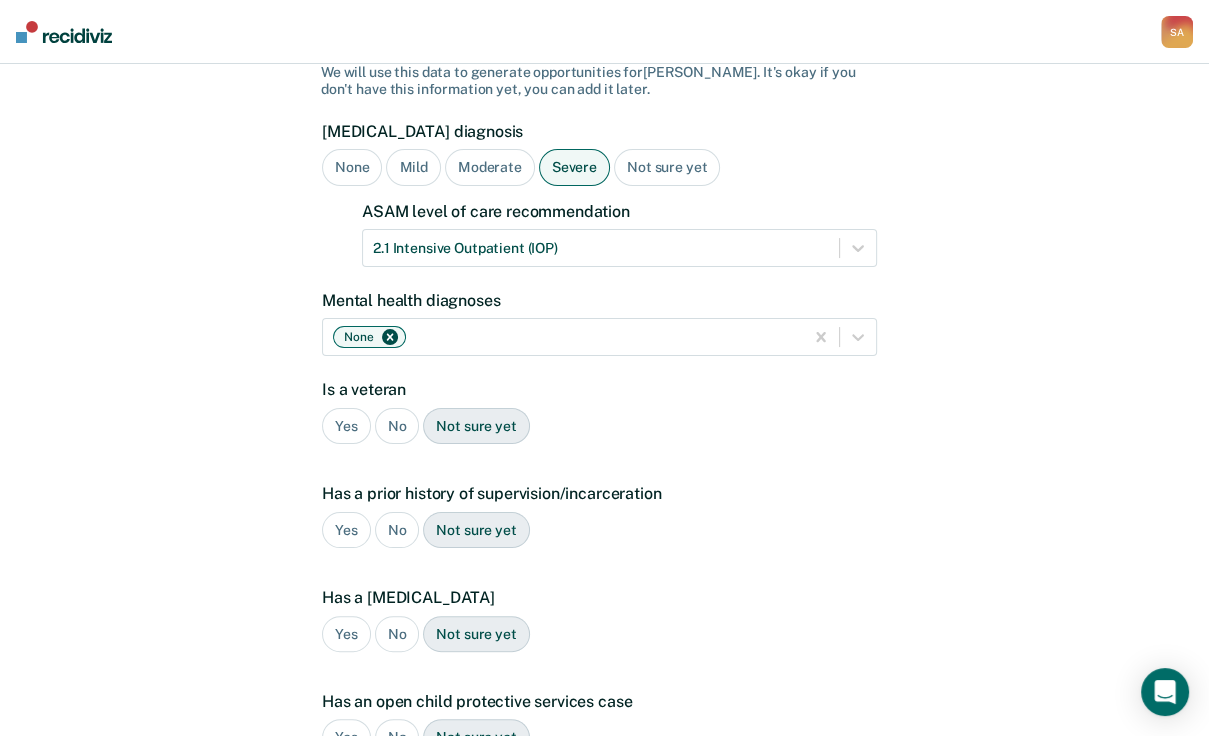 click on "No" at bounding box center (397, 426) 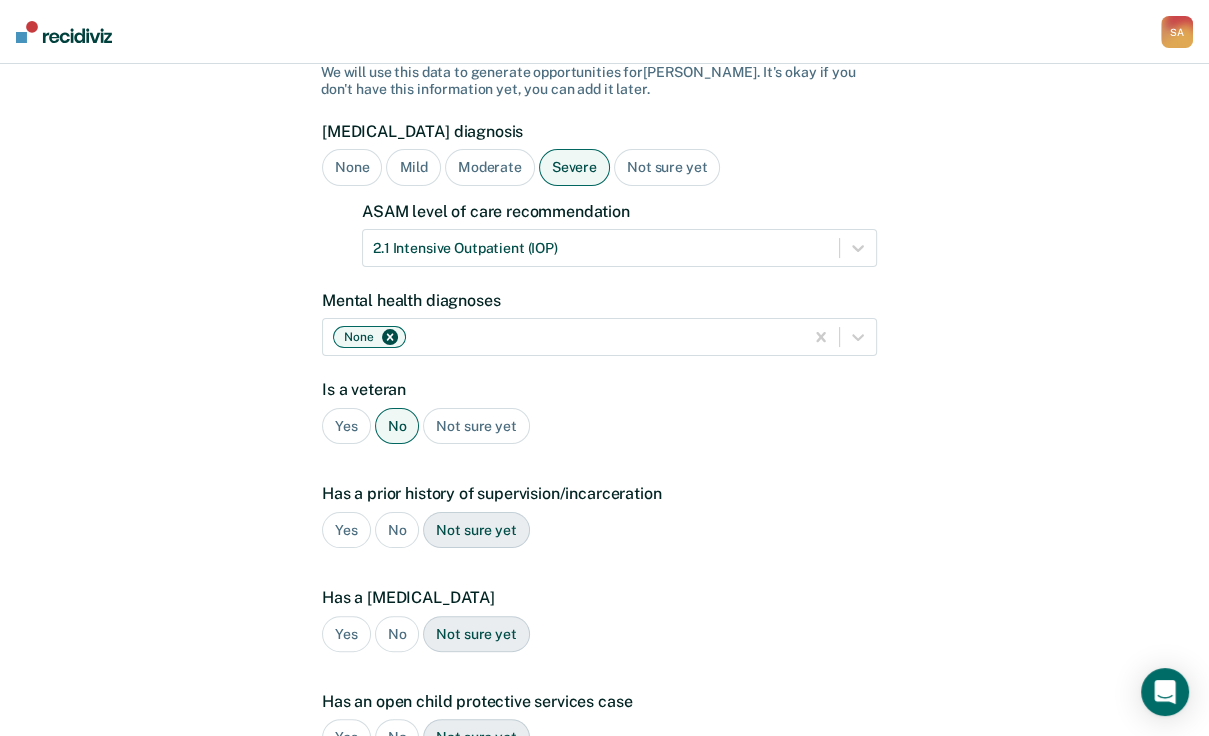 click on "Yes" at bounding box center (346, 530) 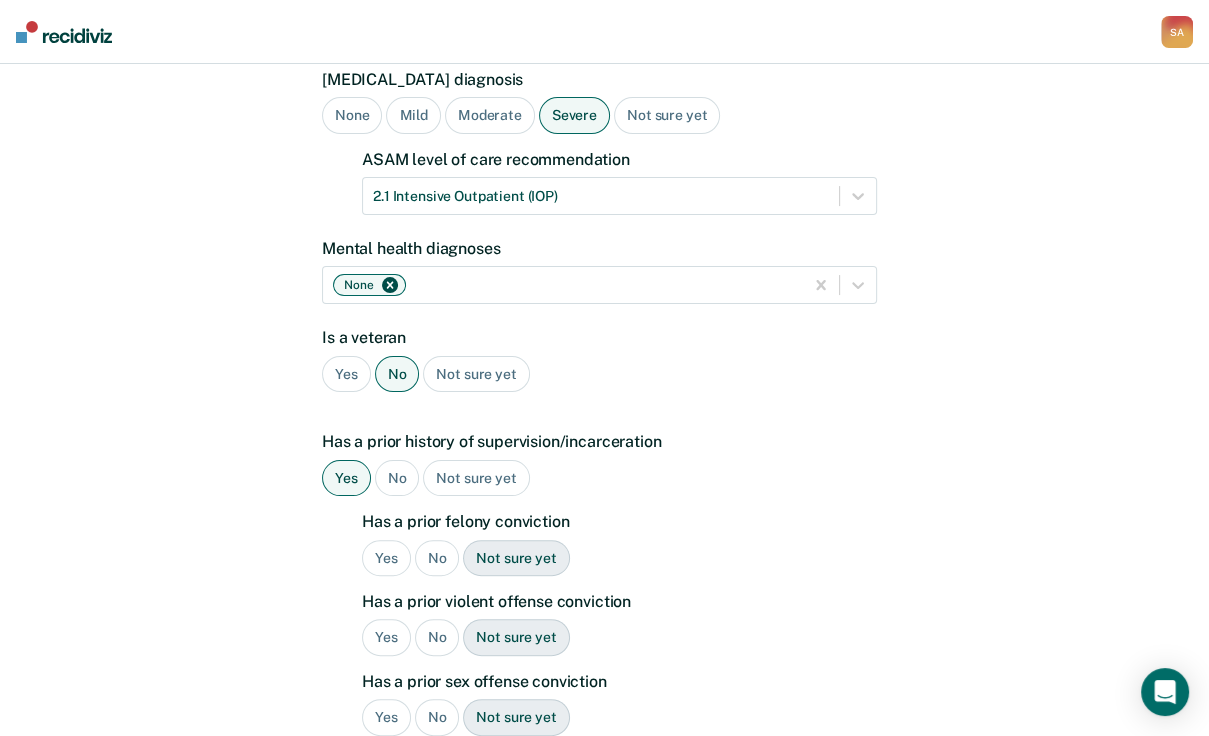 scroll, scrollTop: 250, scrollLeft: 0, axis: vertical 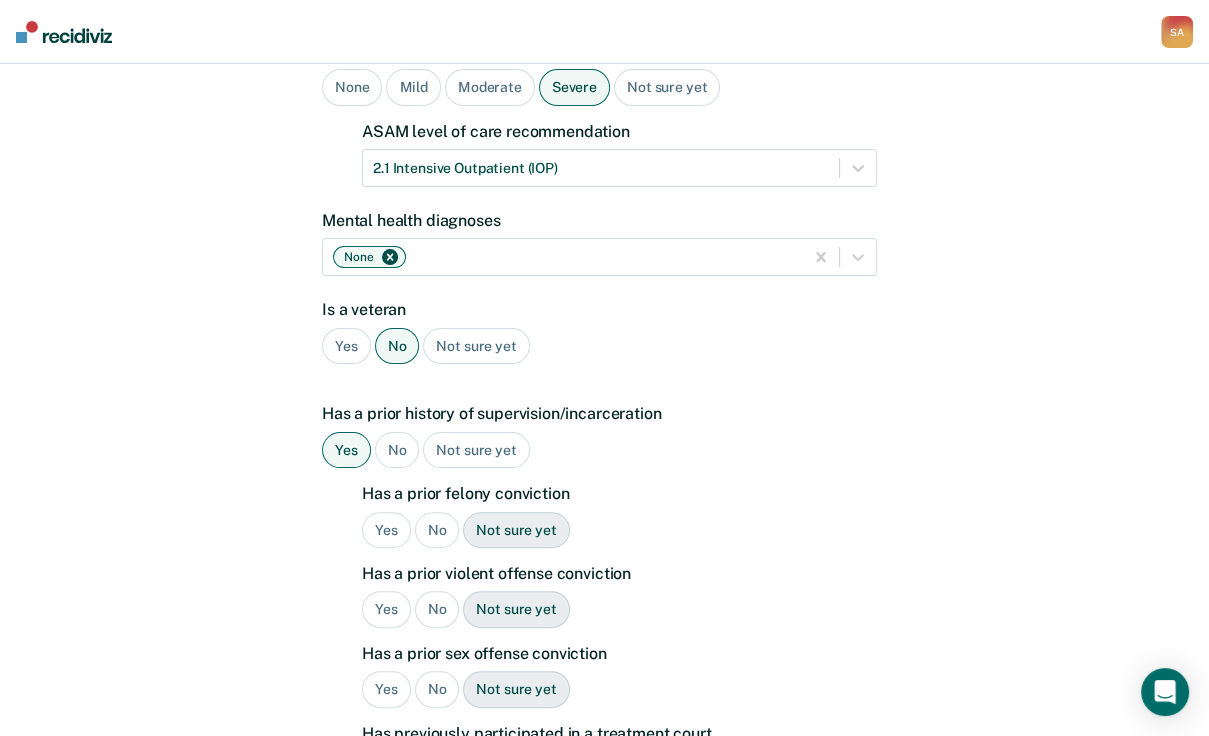click on "No" at bounding box center [437, 530] 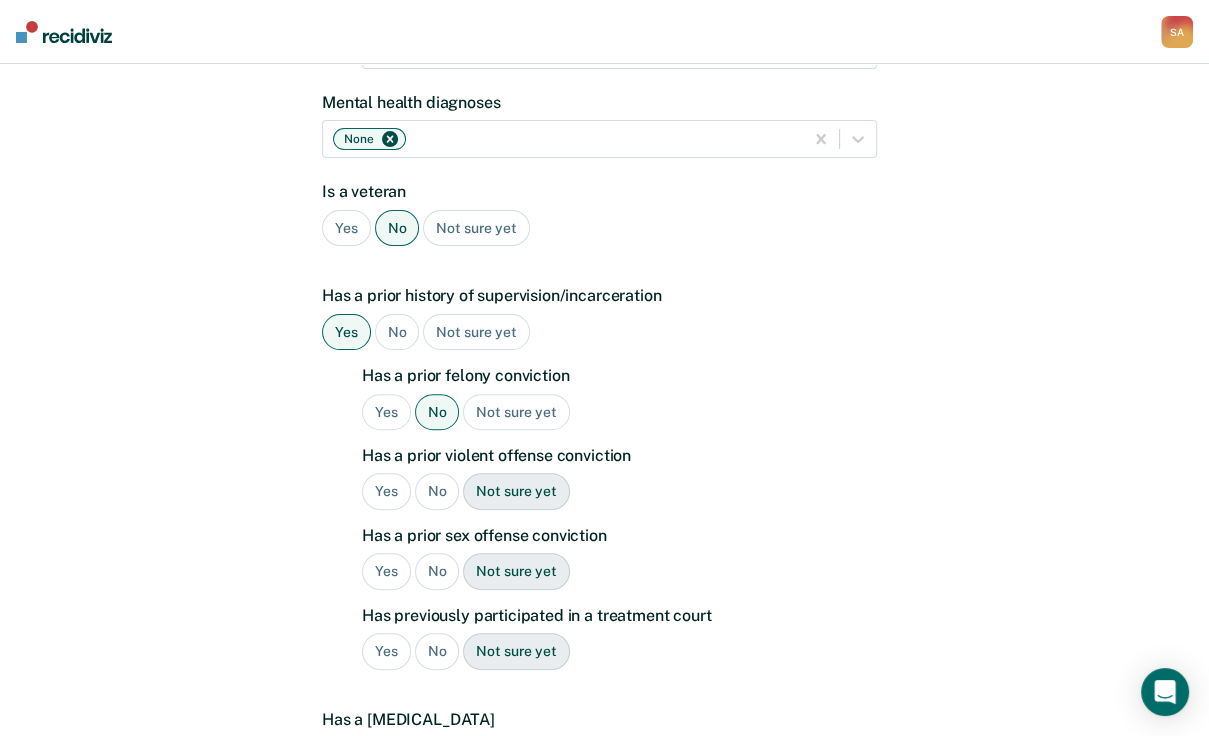 scroll, scrollTop: 410, scrollLeft: 0, axis: vertical 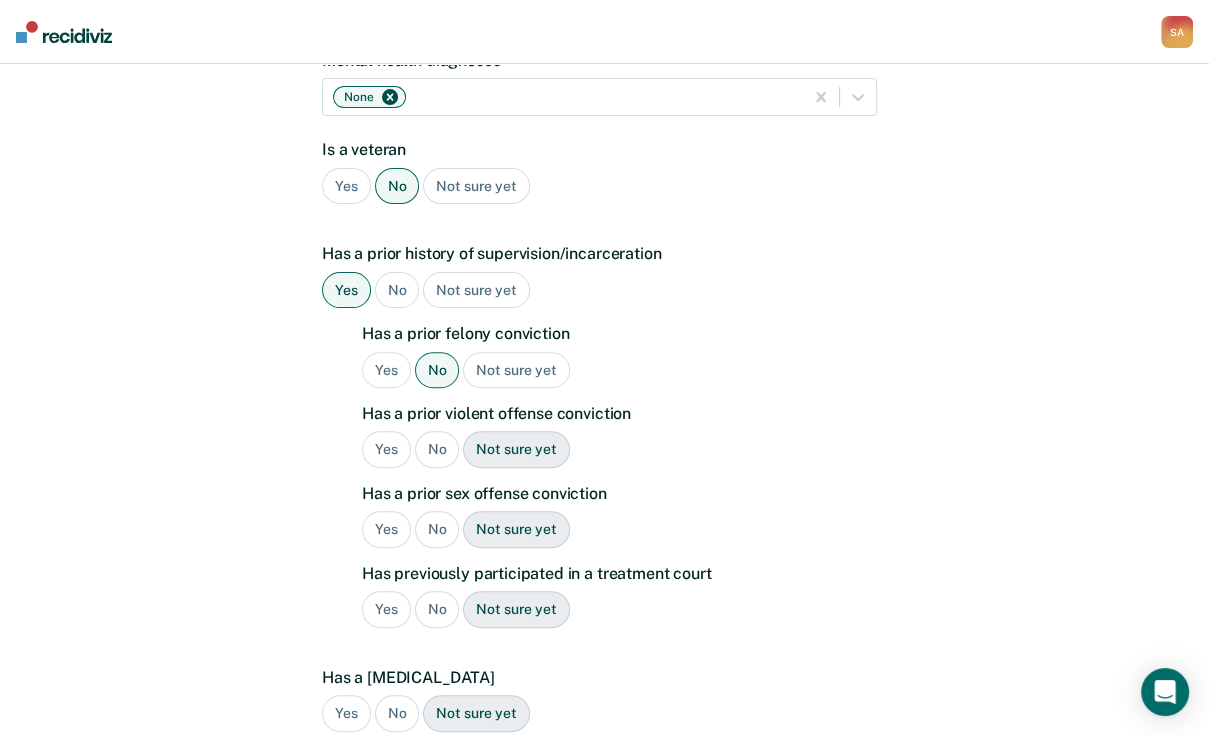 click on "Not sure yet" at bounding box center (516, 449) 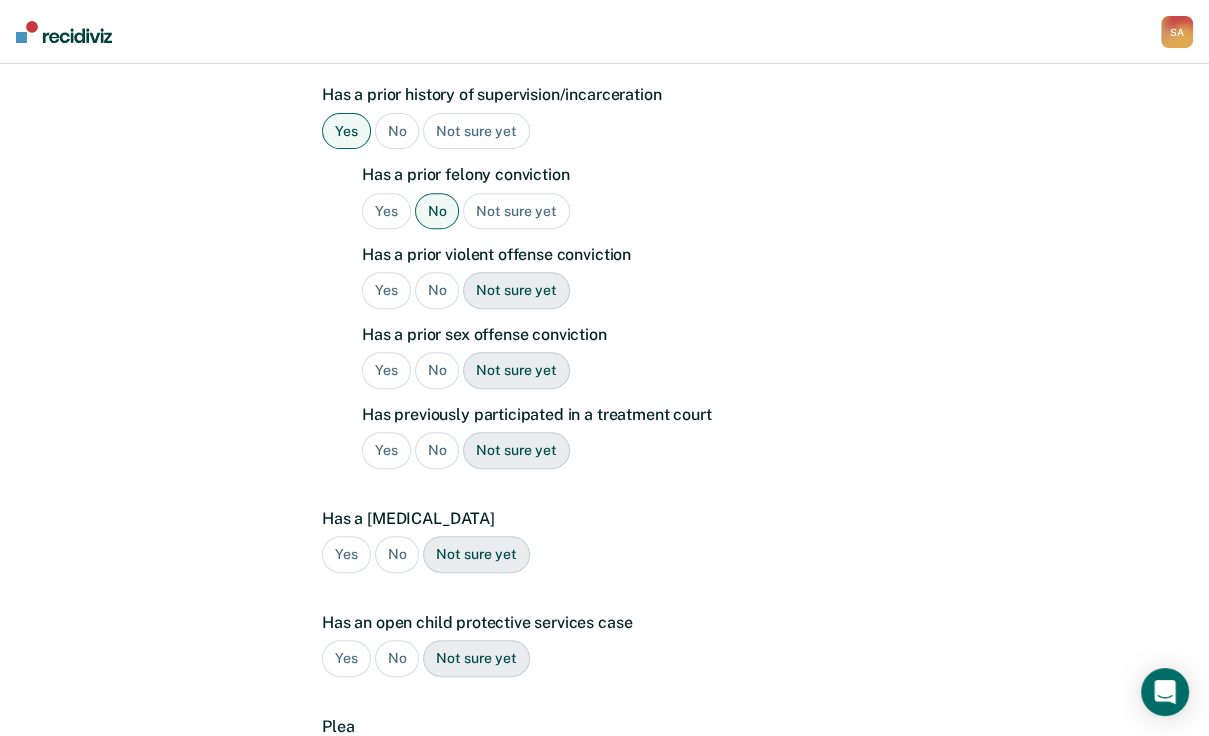 scroll, scrollTop: 570, scrollLeft: 0, axis: vertical 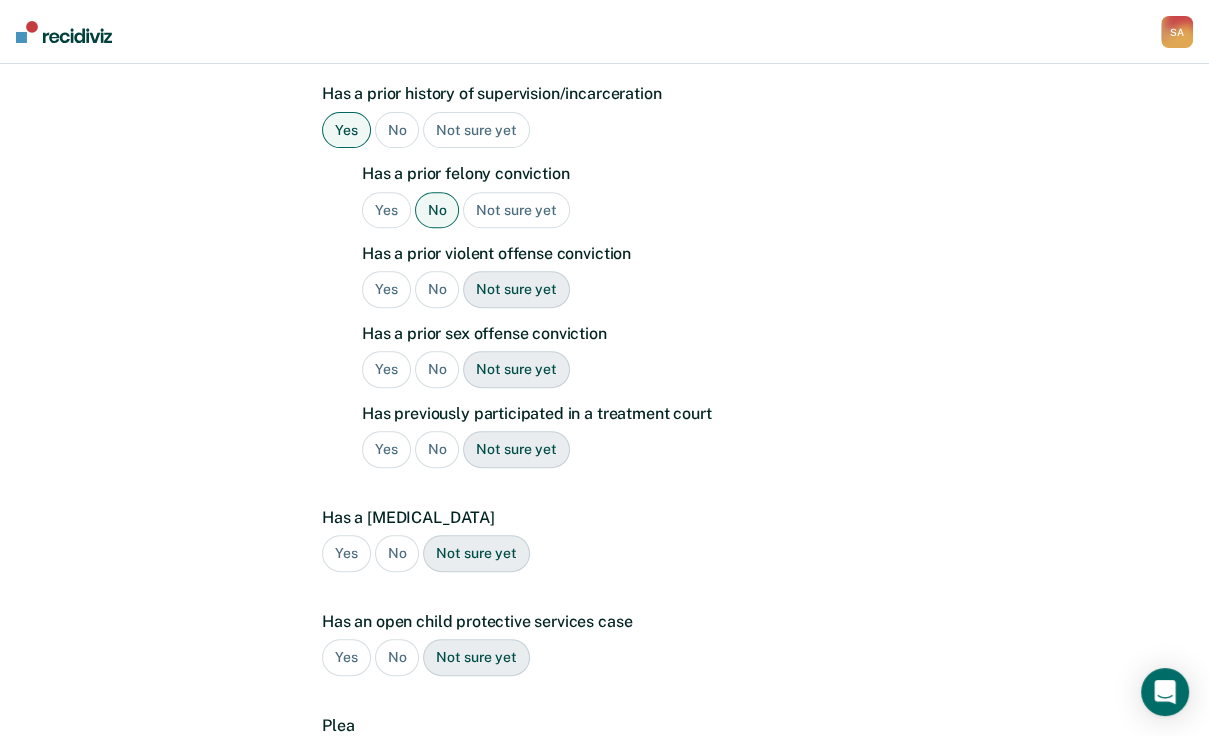 click on "No" at bounding box center [437, 369] 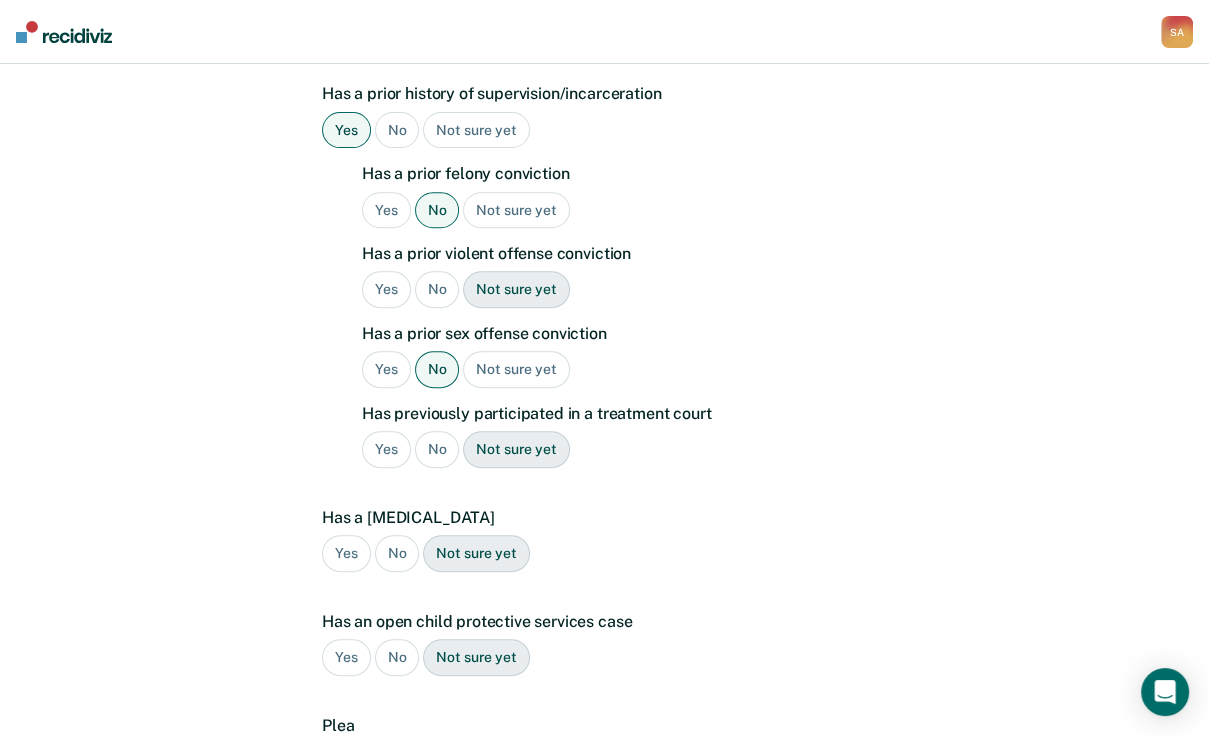 click on "No" at bounding box center (437, 449) 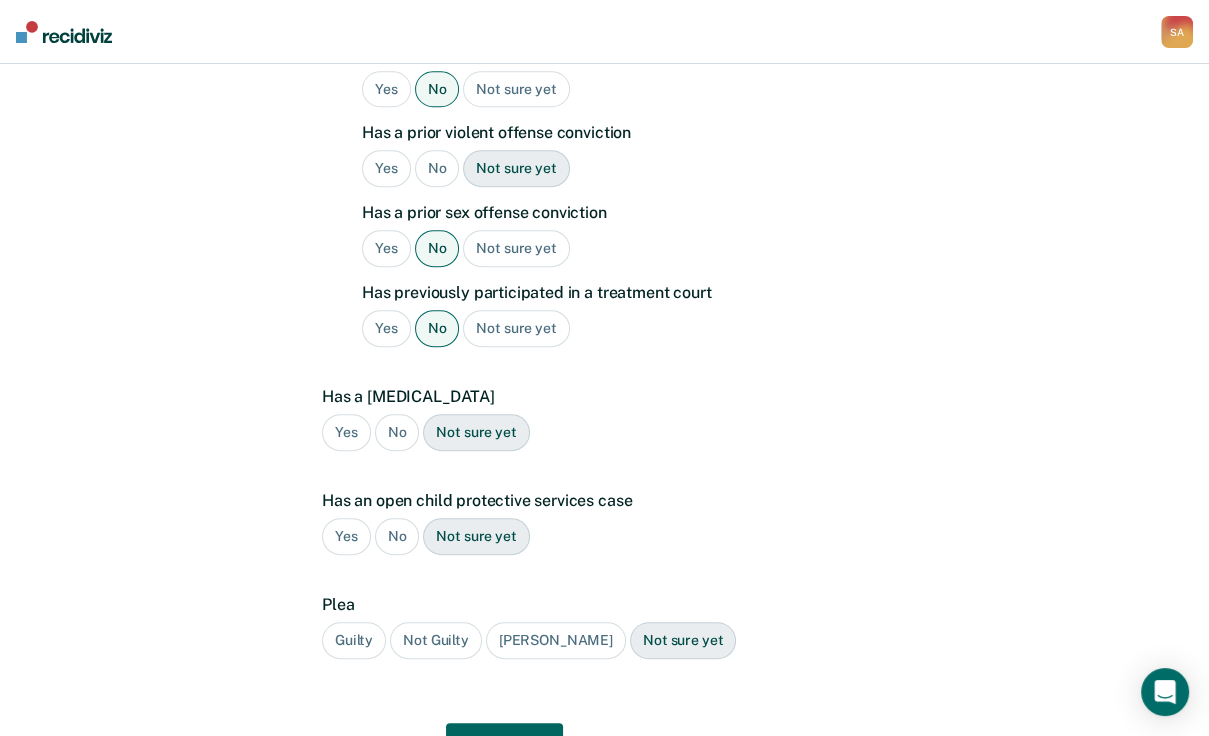 scroll, scrollTop: 730, scrollLeft: 0, axis: vertical 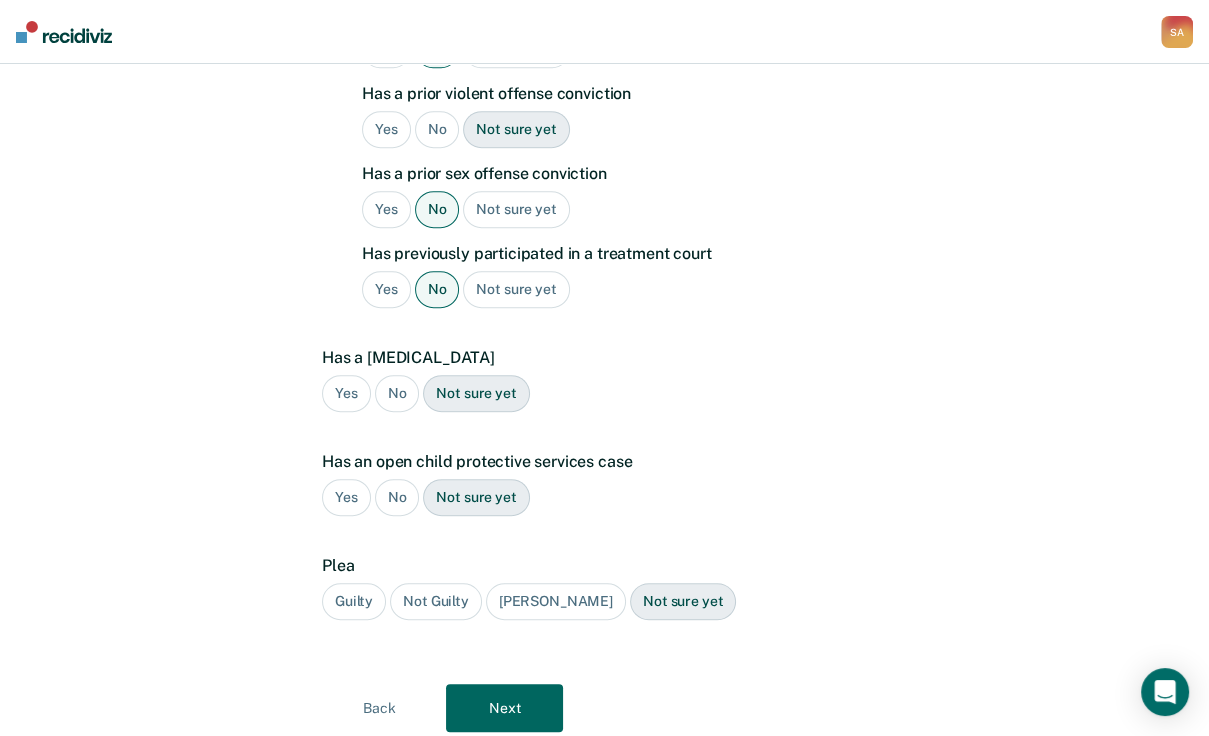 click on "No" at bounding box center [397, 393] 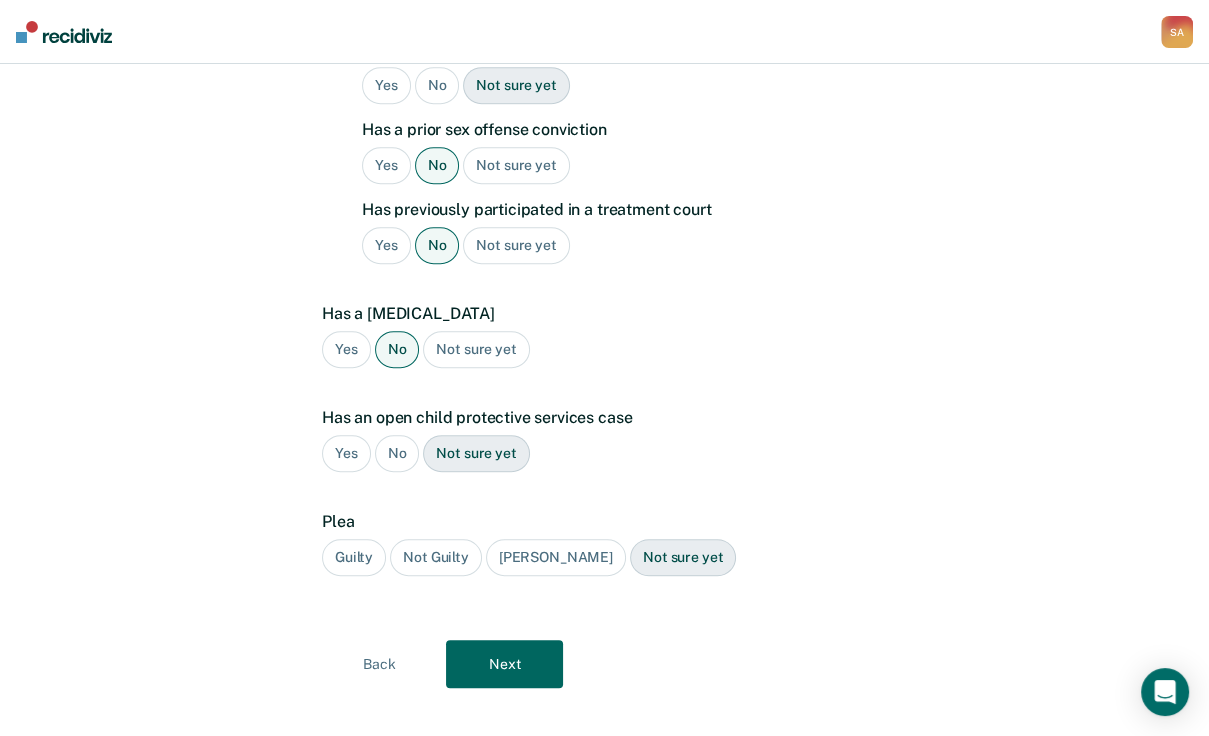 scroll, scrollTop: 810, scrollLeft: 0, axis: vertical 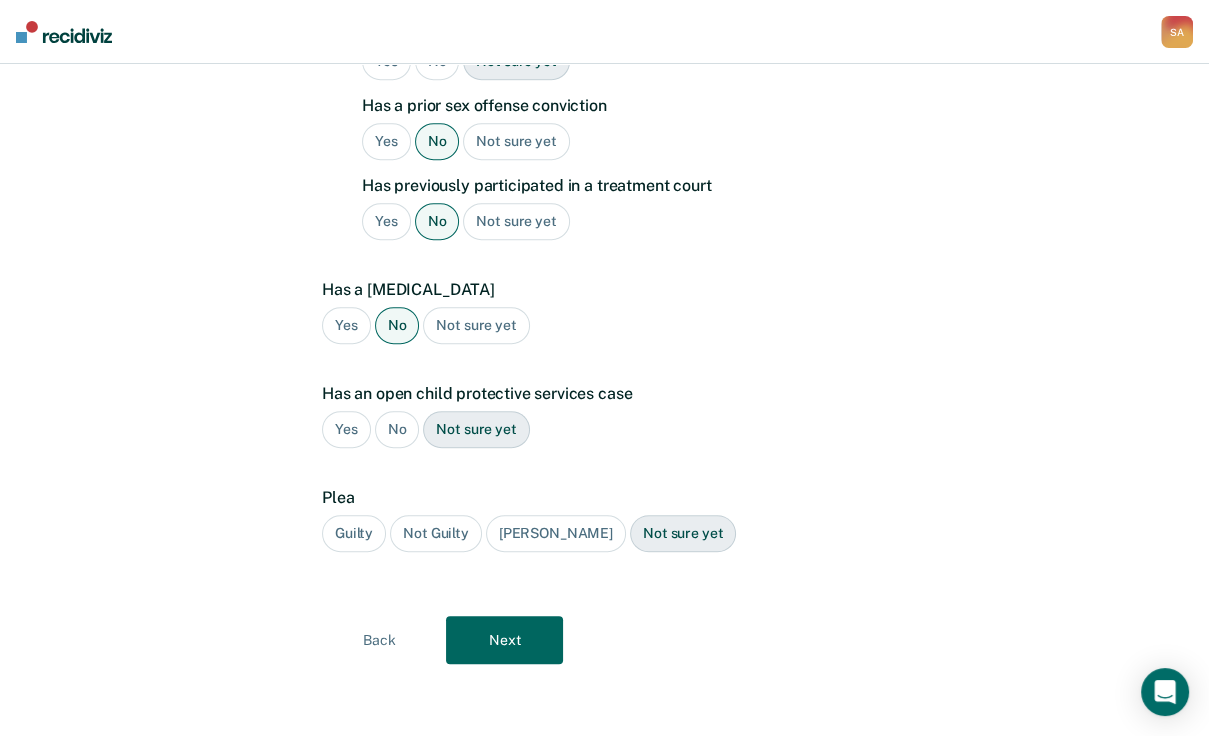 click on "No" at bounding box center (397, 429) 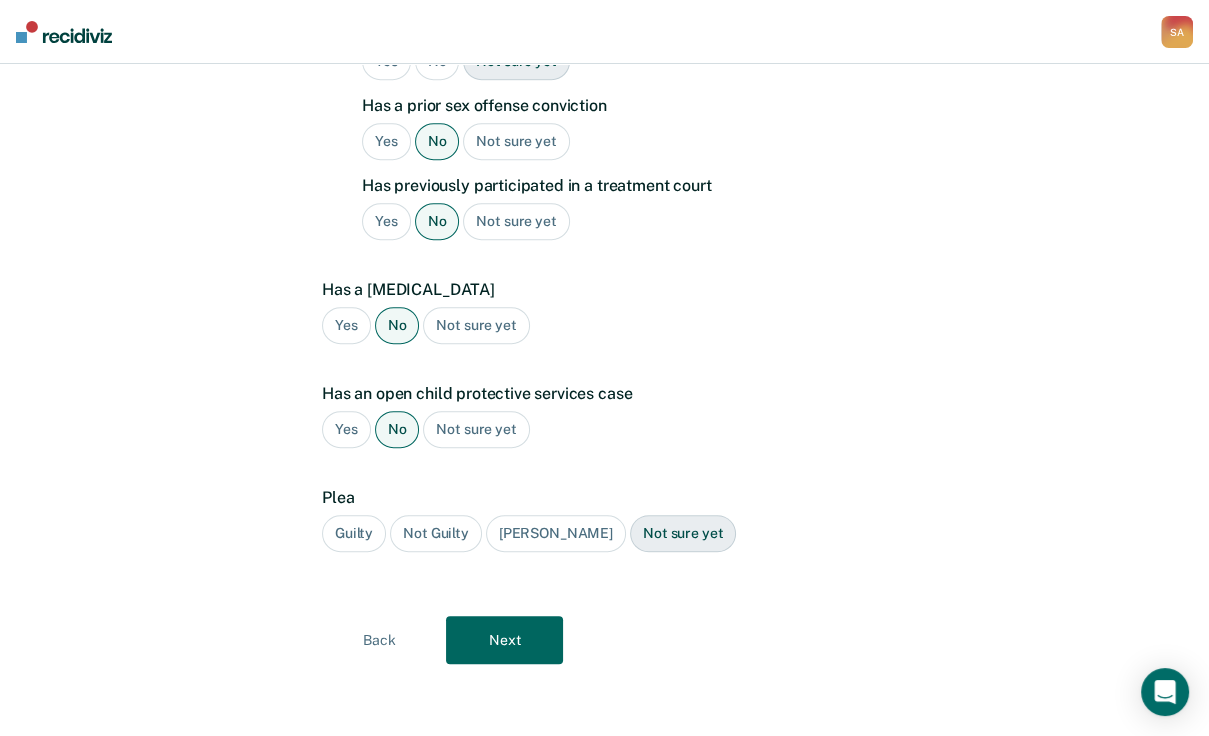 click on "Guilty" at bounding box center [354, 533] 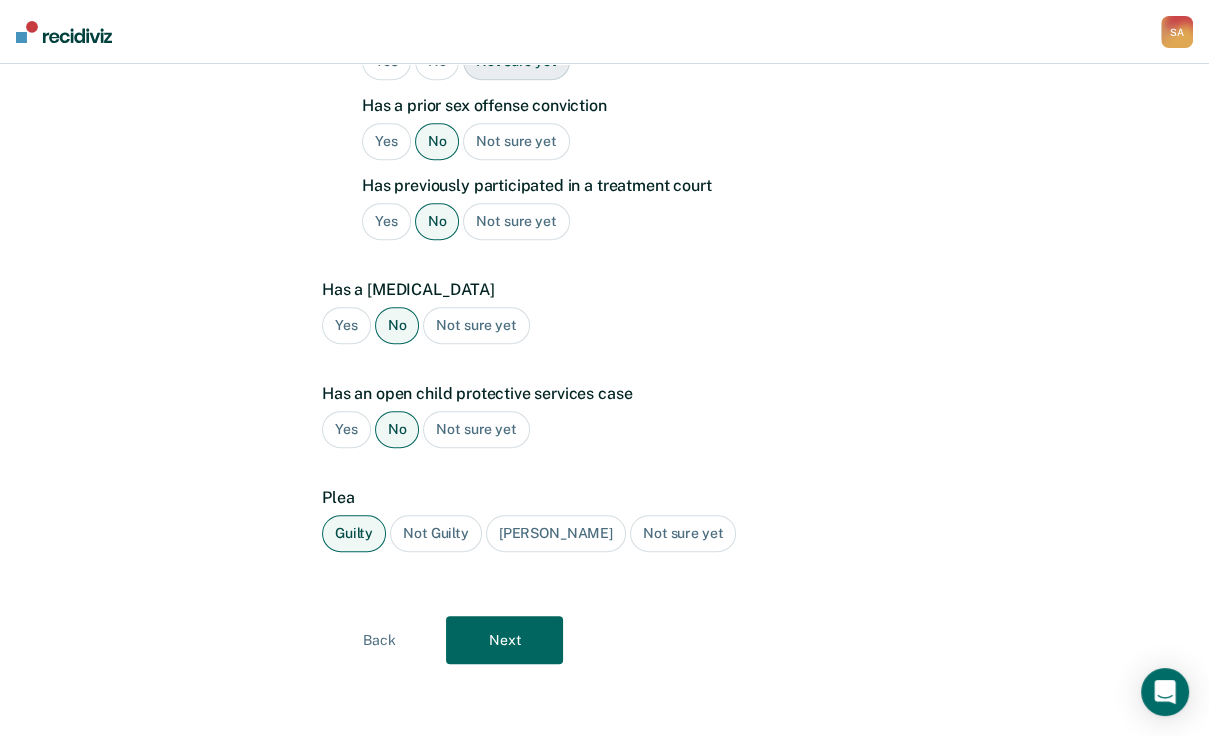 click on "Next" at bounding box center (504, 640) 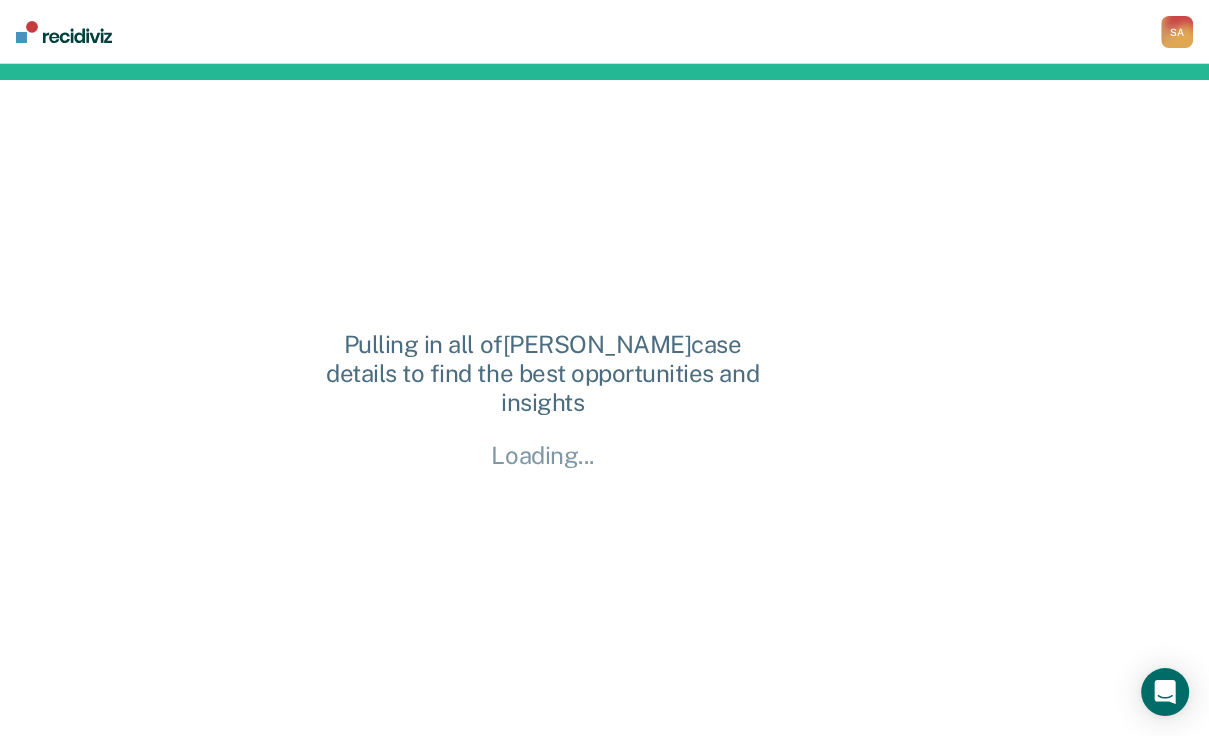 scroll, scrollTop: 16, scrollLeft: 0, axis: vertical 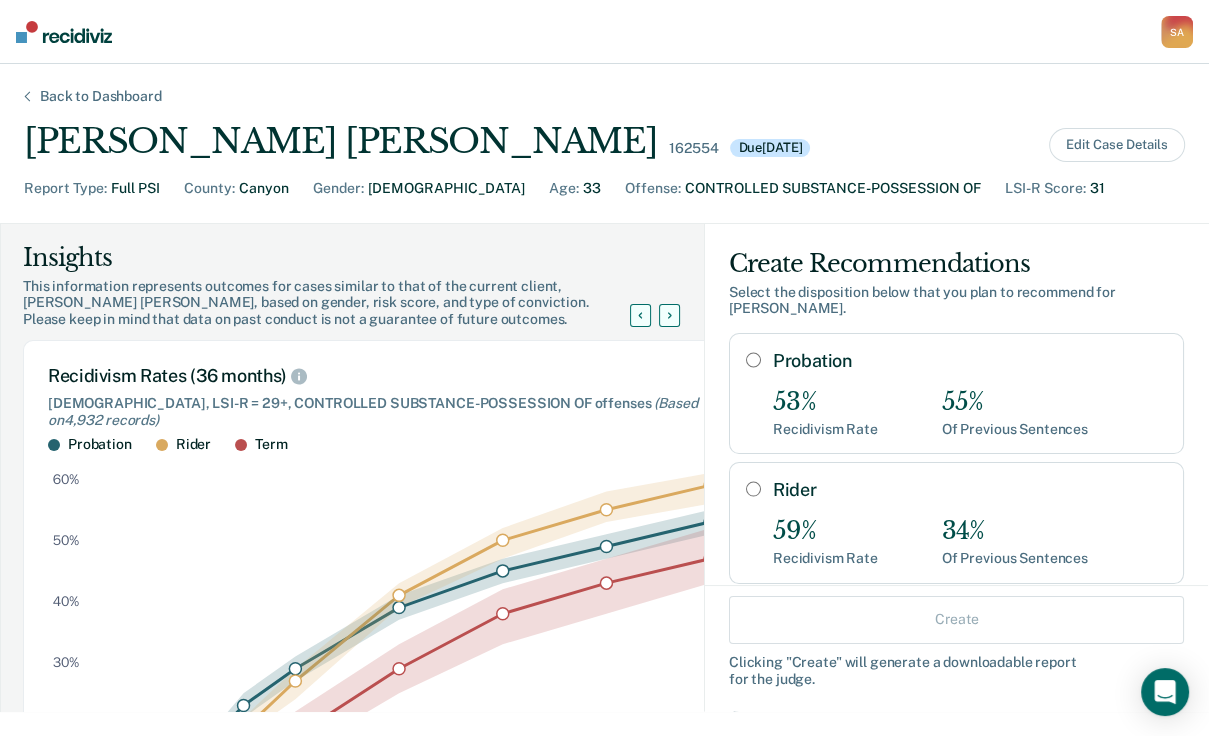 click on "Probation" at bounding box center [753, 360] 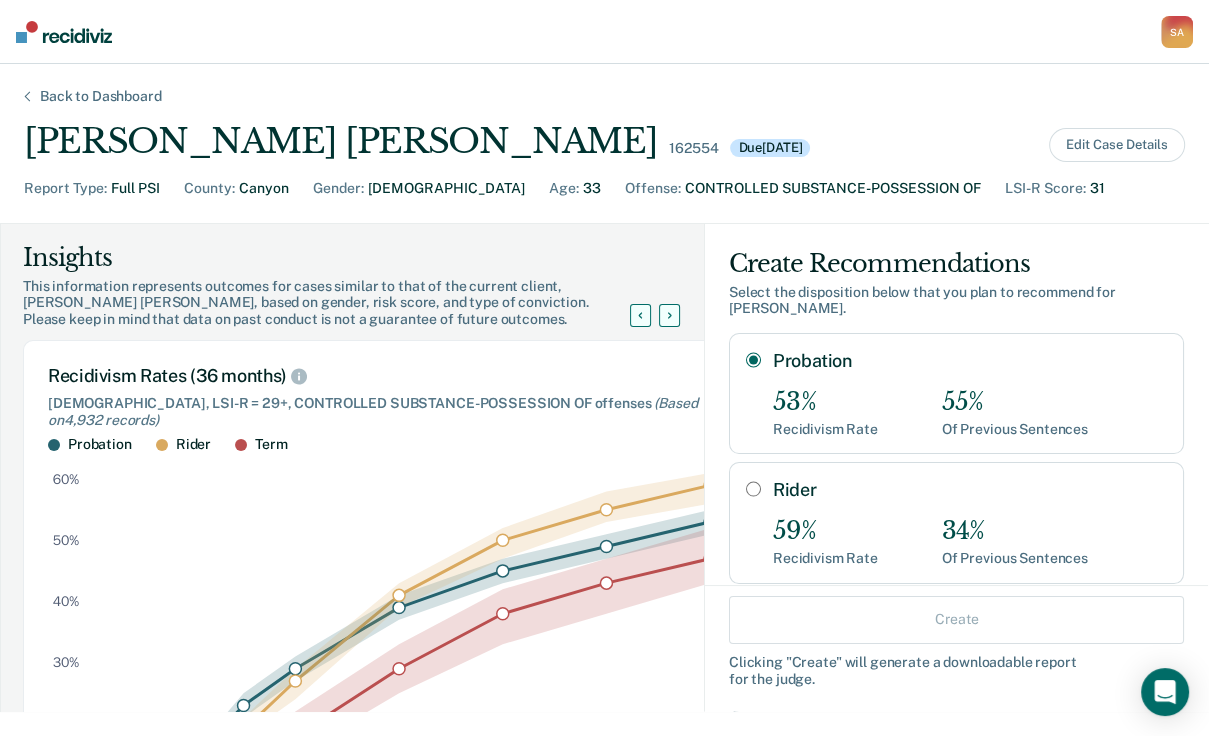 radio on "true" 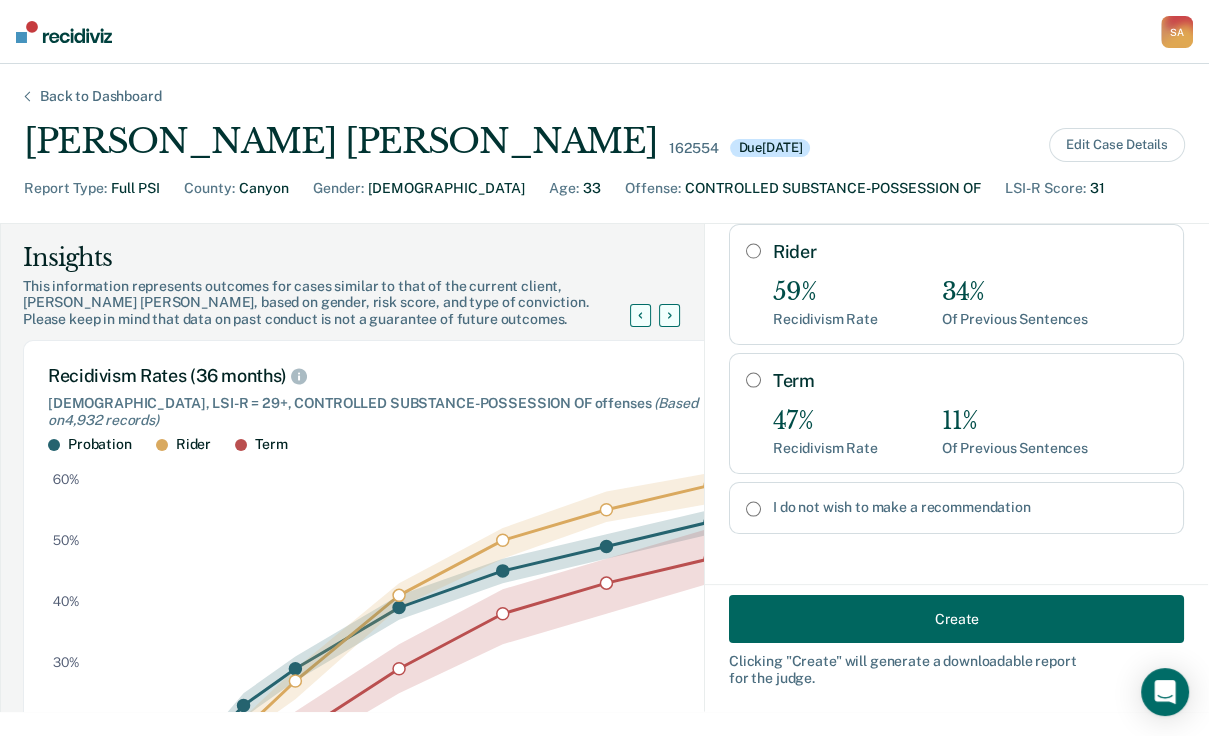 scroll, scrollTop: 424, scrollLeft: 0, axis: vertical 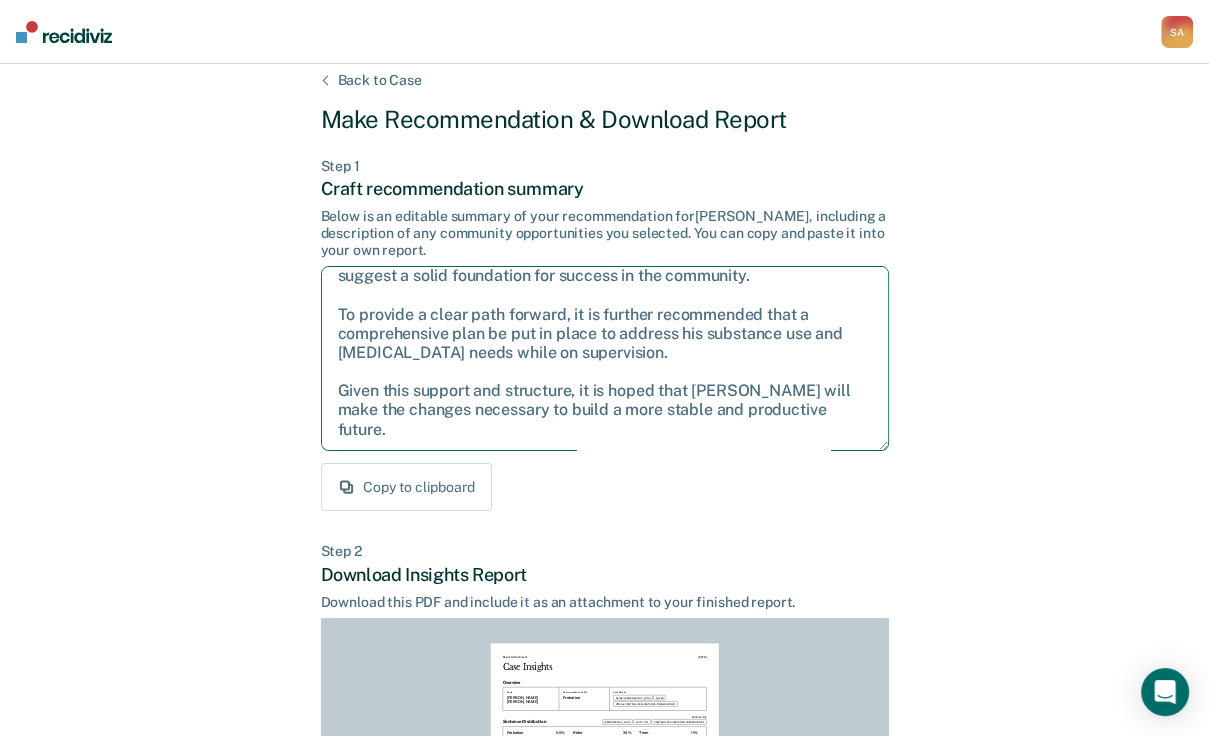 drag, startPoint x: 329, startPoint y: 376, endPoint x: 821, endPoint y: 564, distance: 526.6954 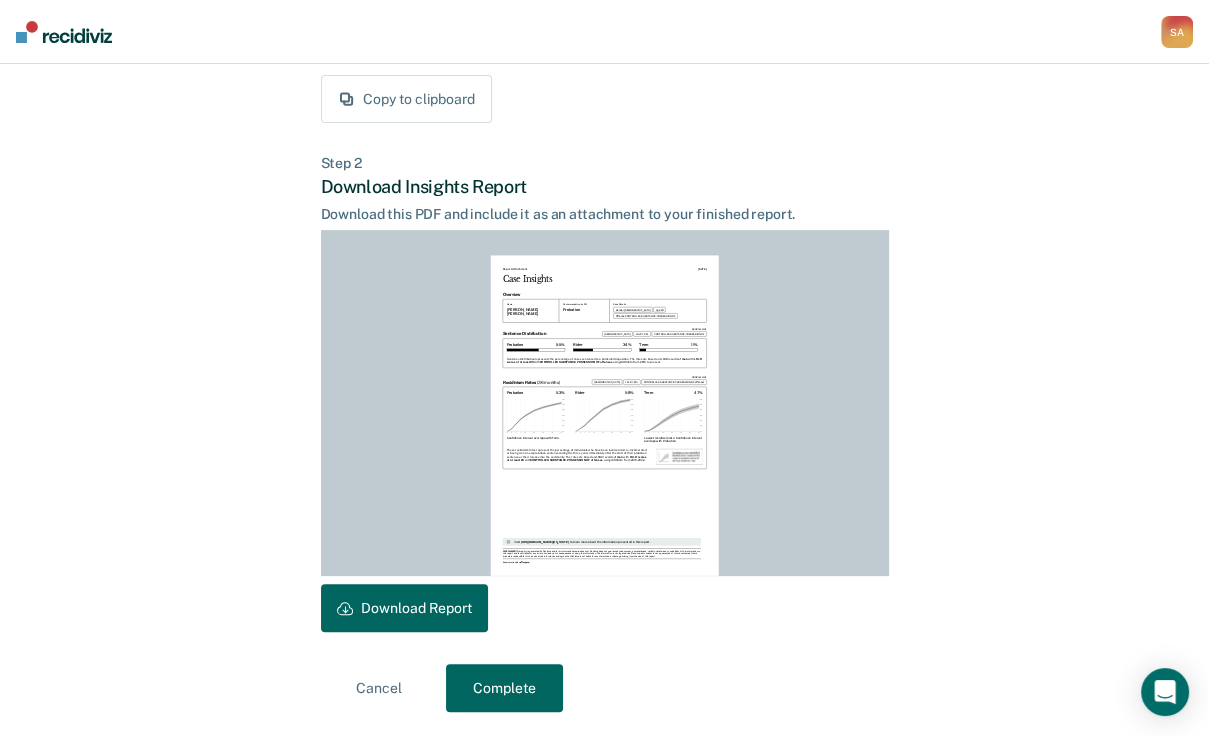scroll, scrollTop: 525, scrollLeft: 0, axis: vertical 